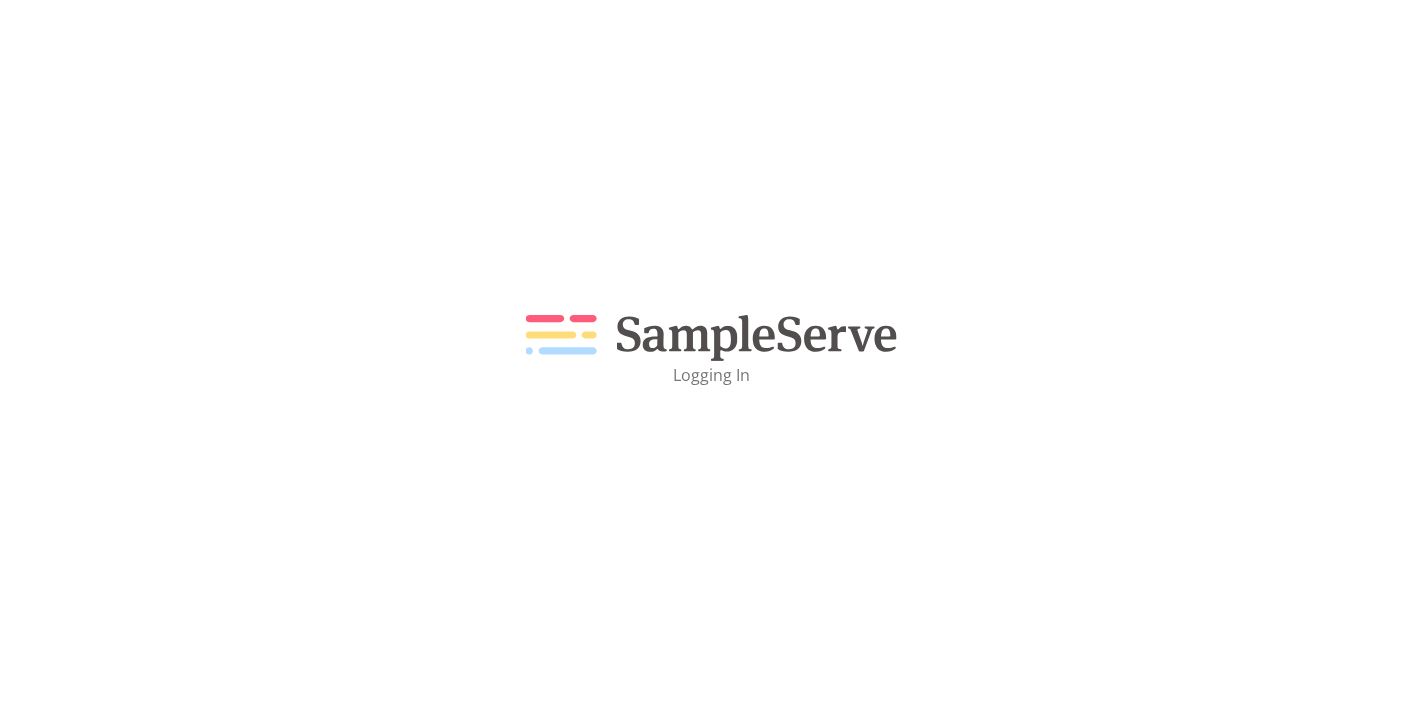scroll, scrollTop: 0, scrollLeft: 0, axis: both 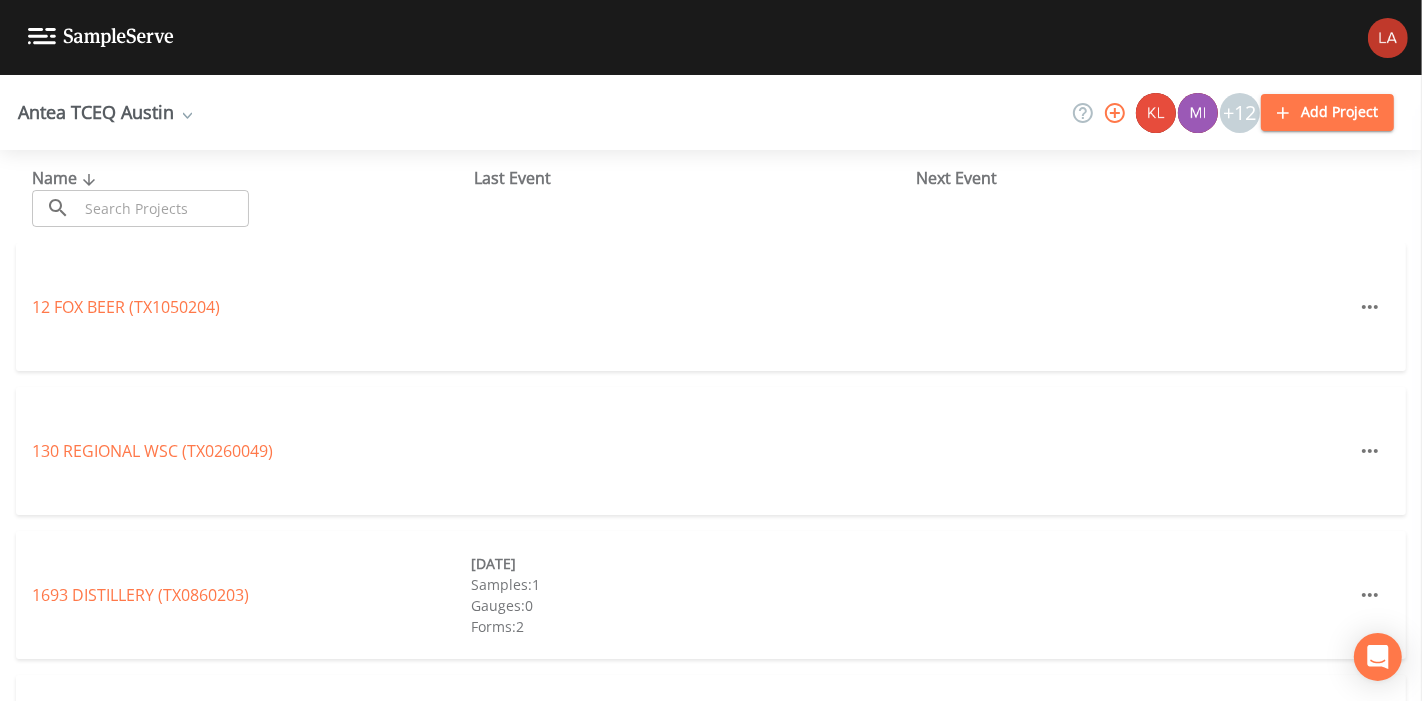 click at bounding box center [163, 208] 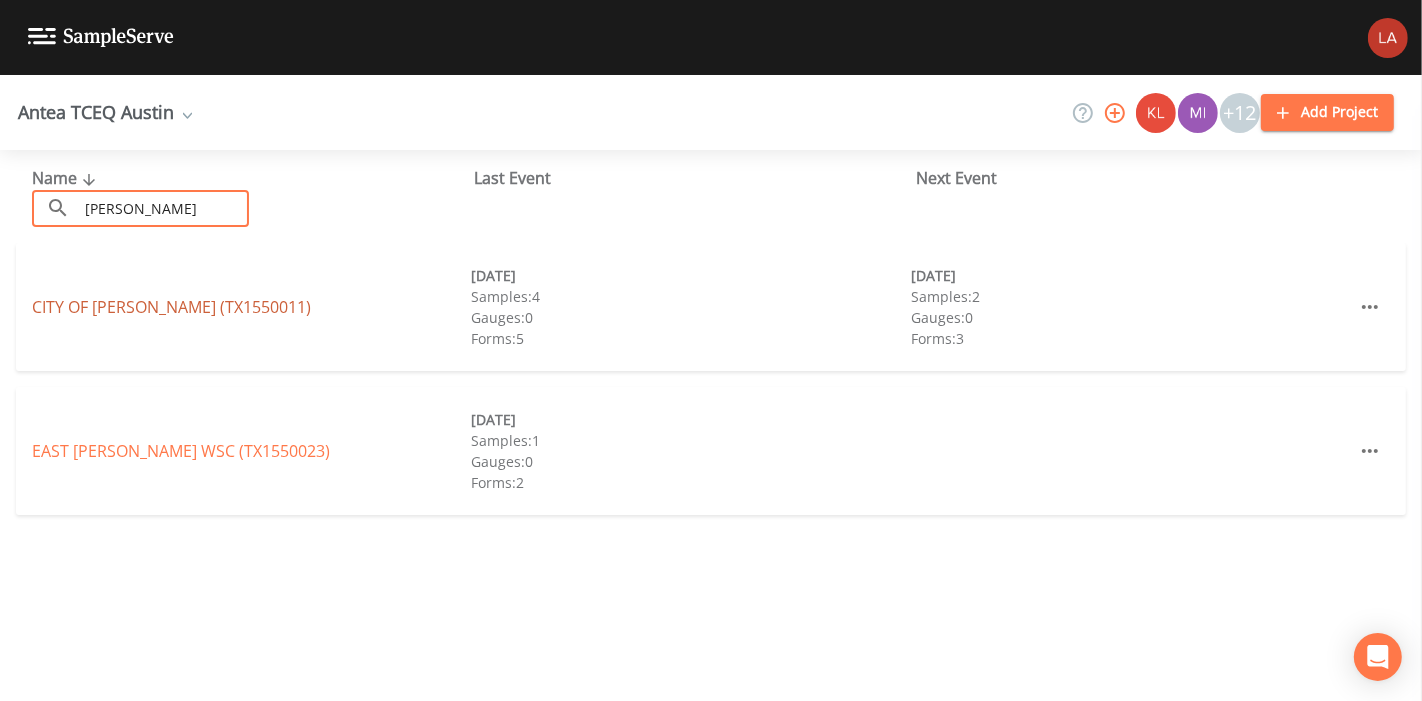 type on "[PERSON_NAME]" 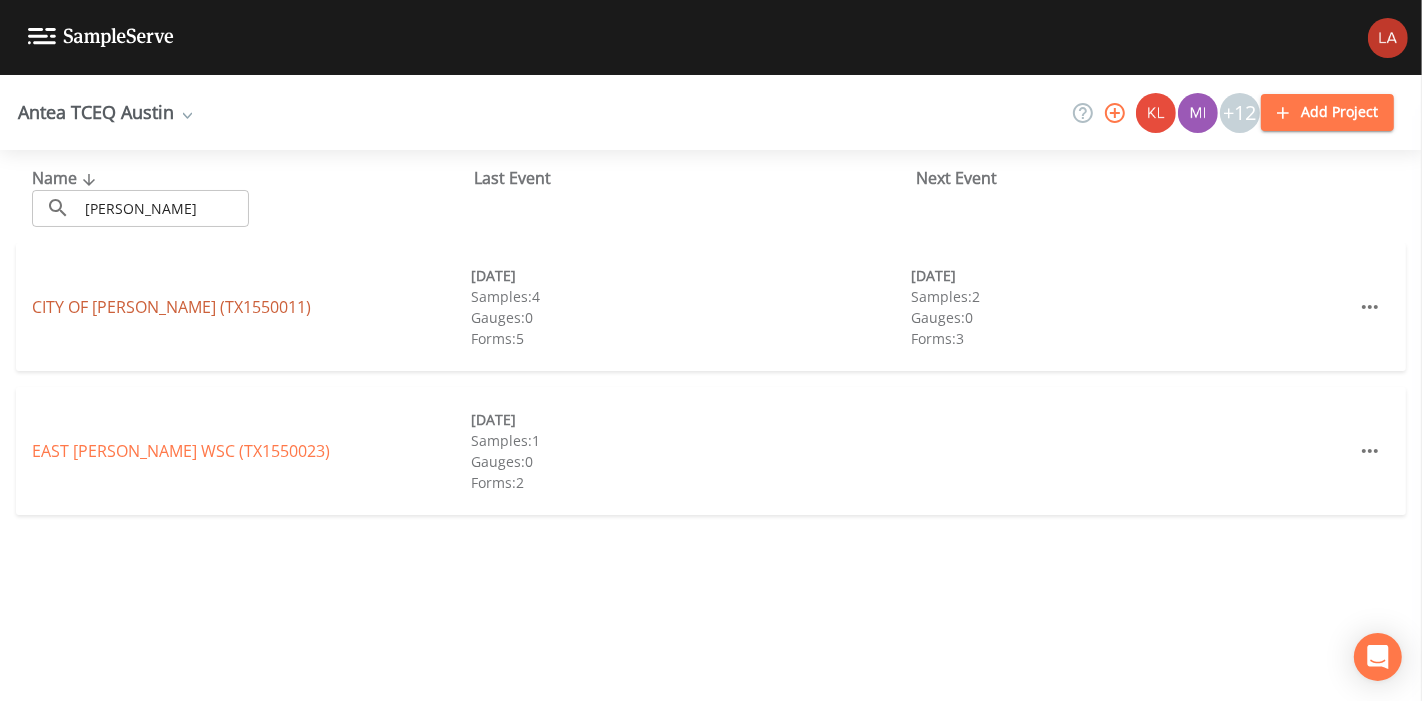 click on "CITY OF [GEOGRAPHIC_DATA]   (TX1550011)" at bounding box center [171, 307] 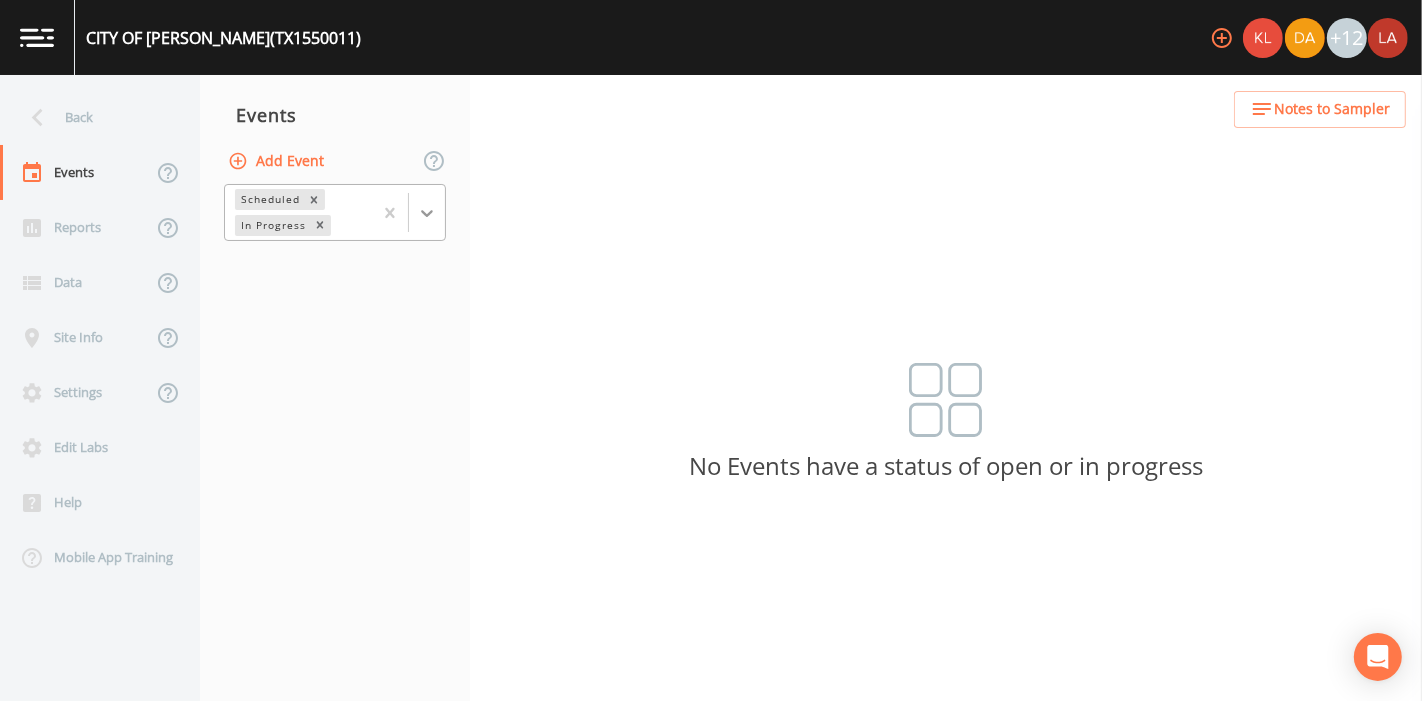 click 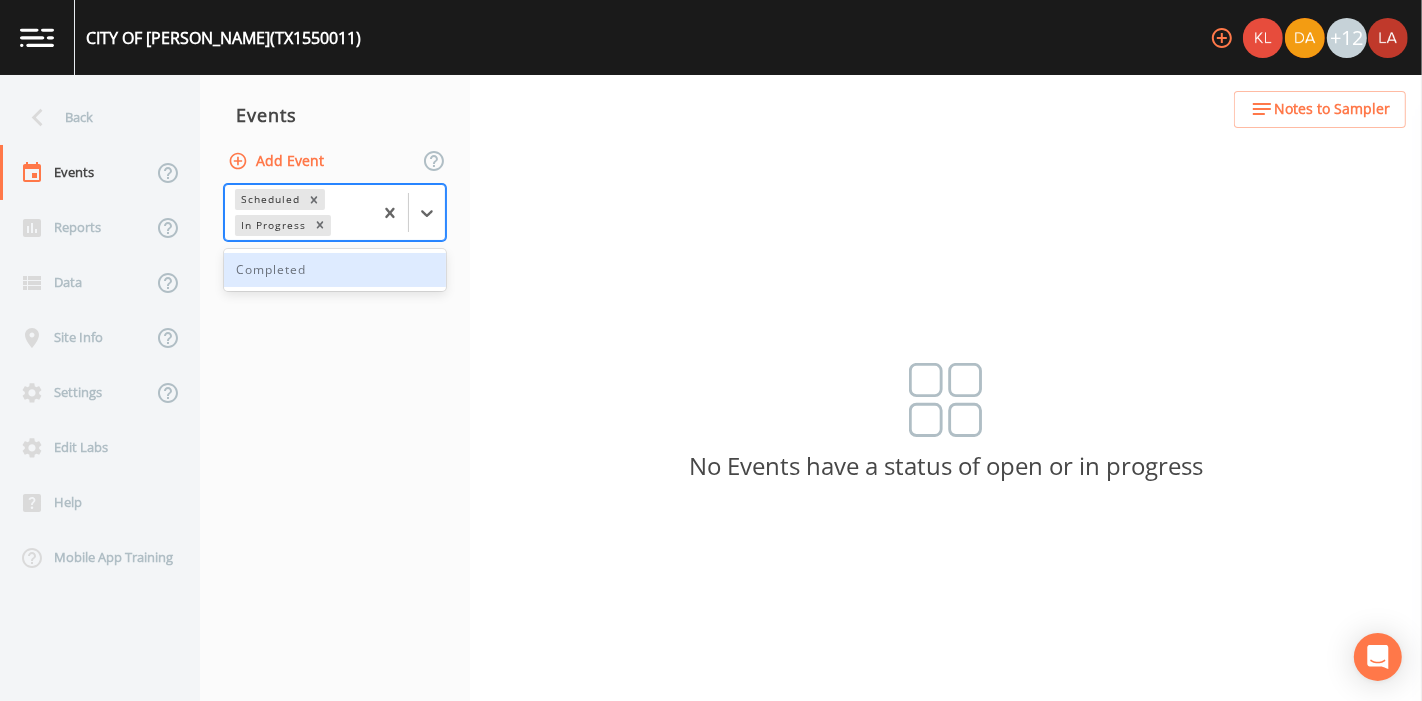 click on "Completed" at bounding box center (335, 270) 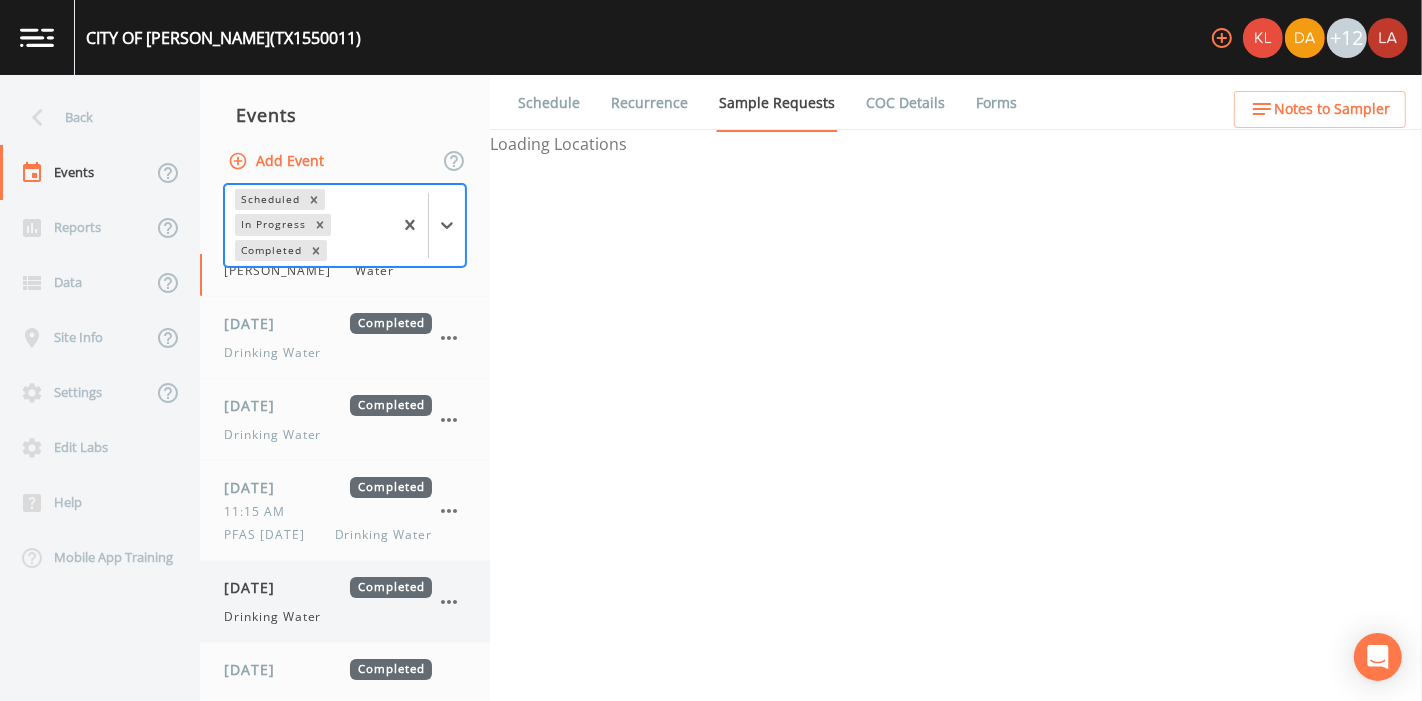 scroll, scrollTop: 135, scrollLeft: 0, axis: vertical 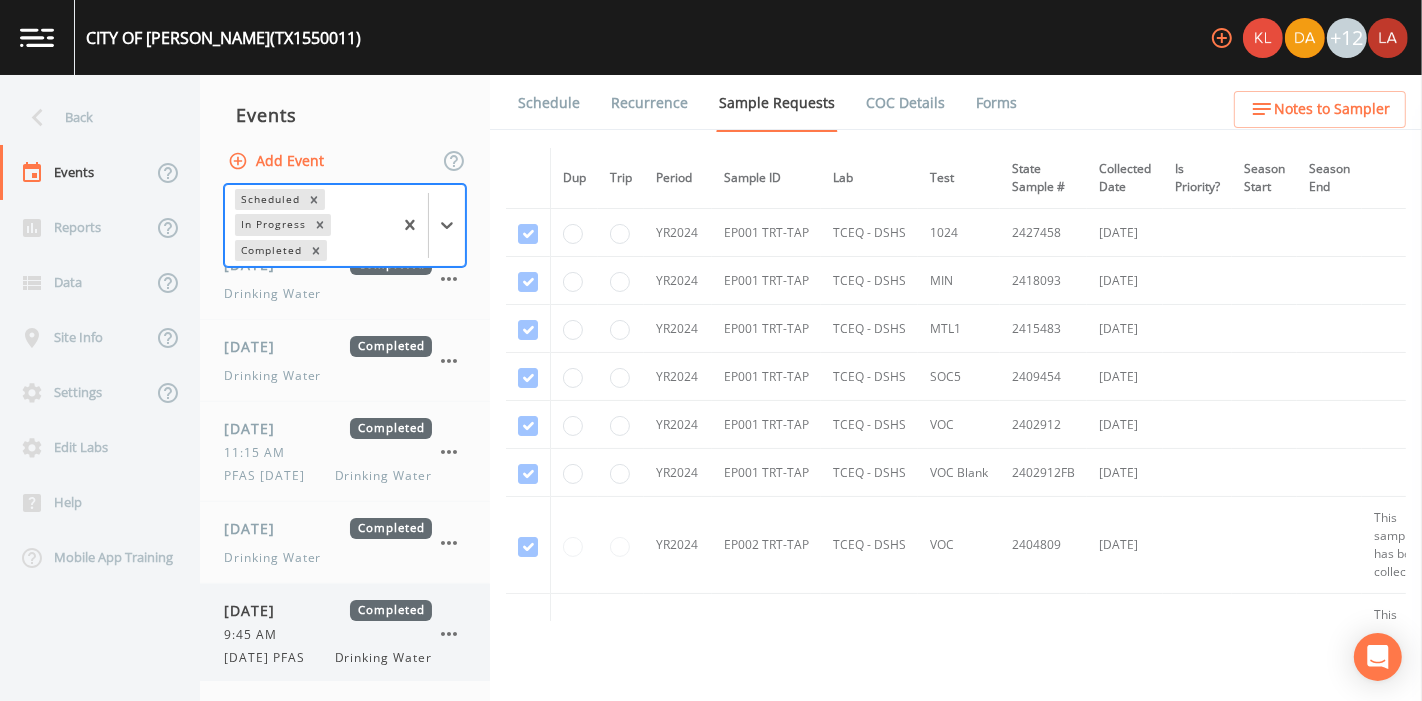 click on "9:45 AM" at bounding box center (256, 635) 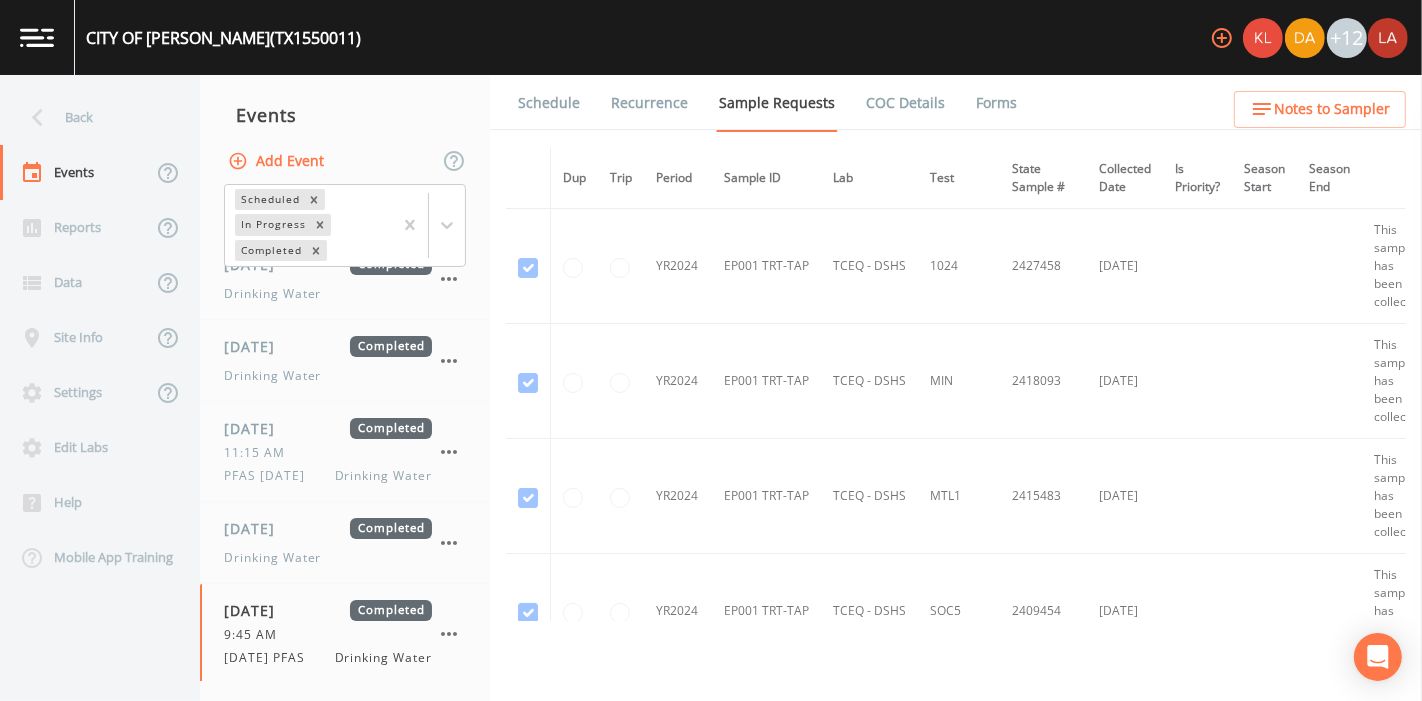 click on "Forms" at bounding box center [996, 103] 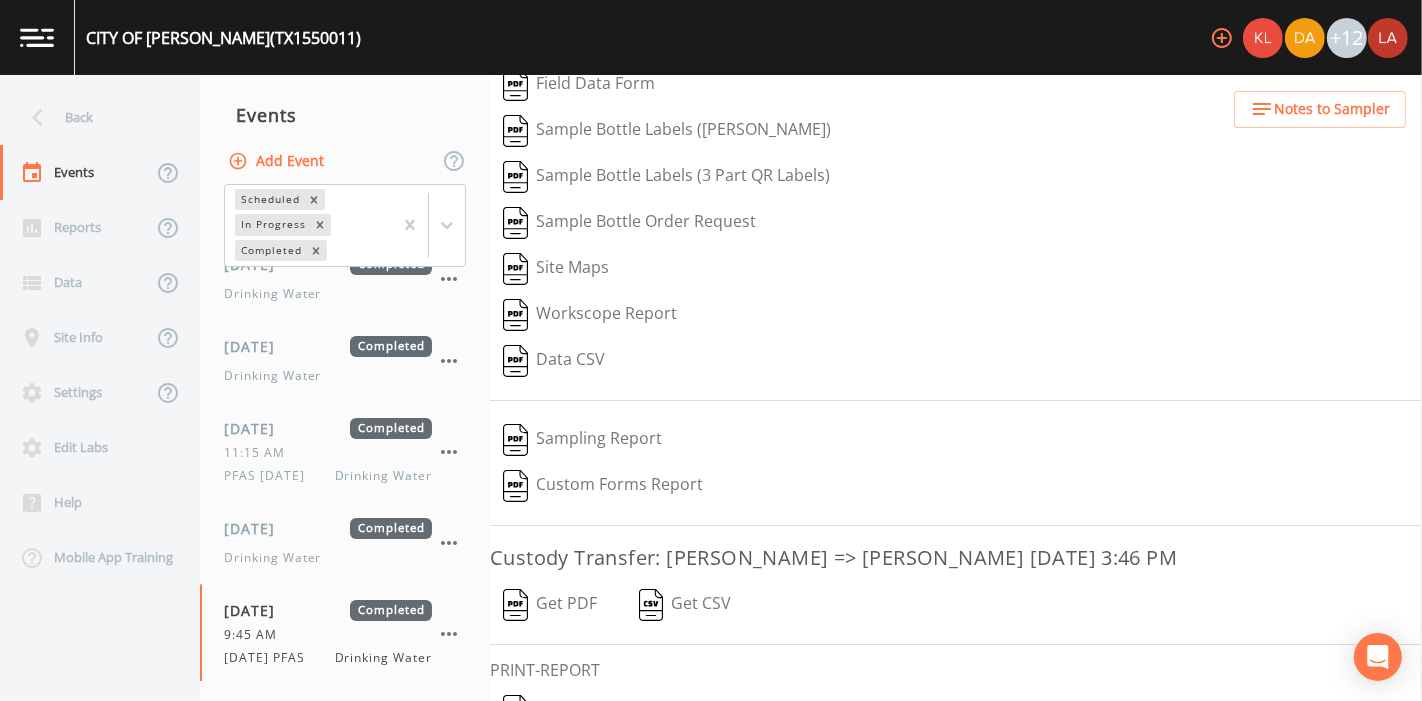 scroll, scrollTop: 254, scrollLeft: 0, axis: vertical 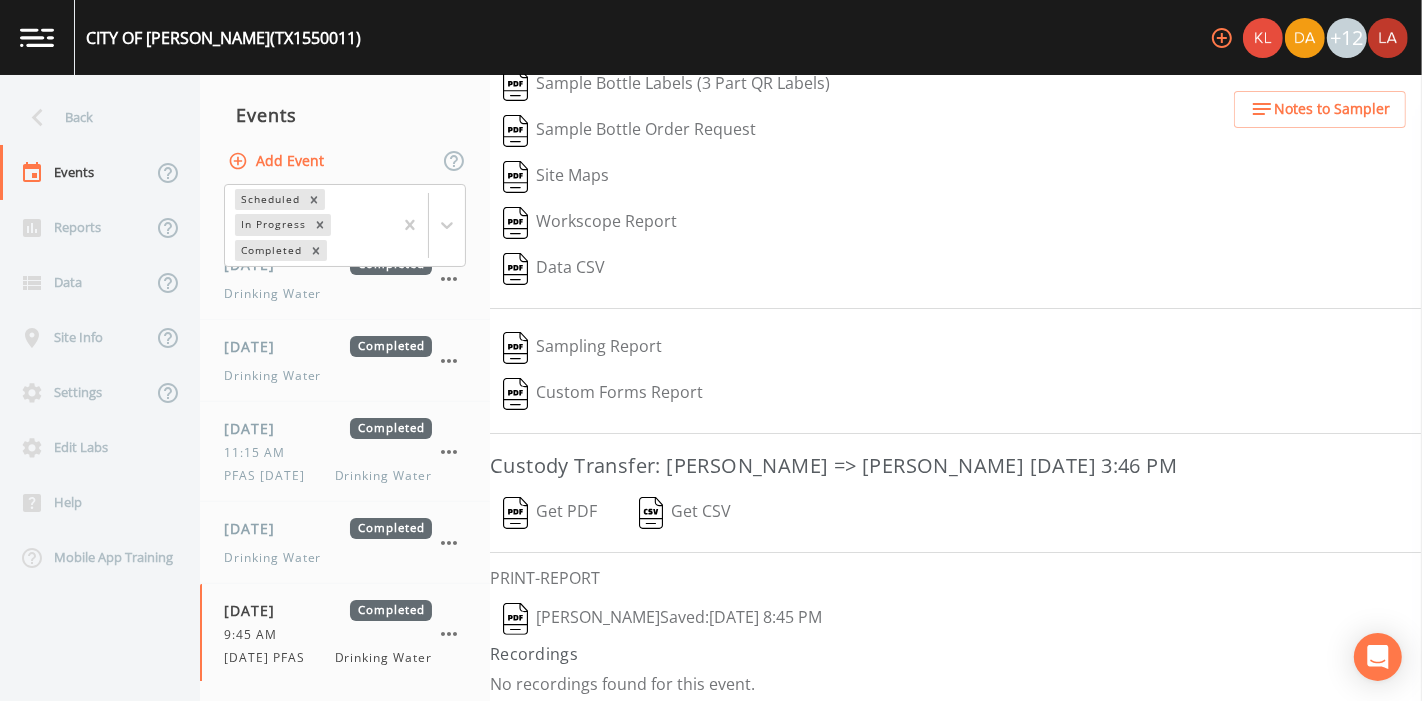 click on "[PERSON_NAME]  Saved:  [DATE] 8:45 PM" at bounding box center (662, 619) 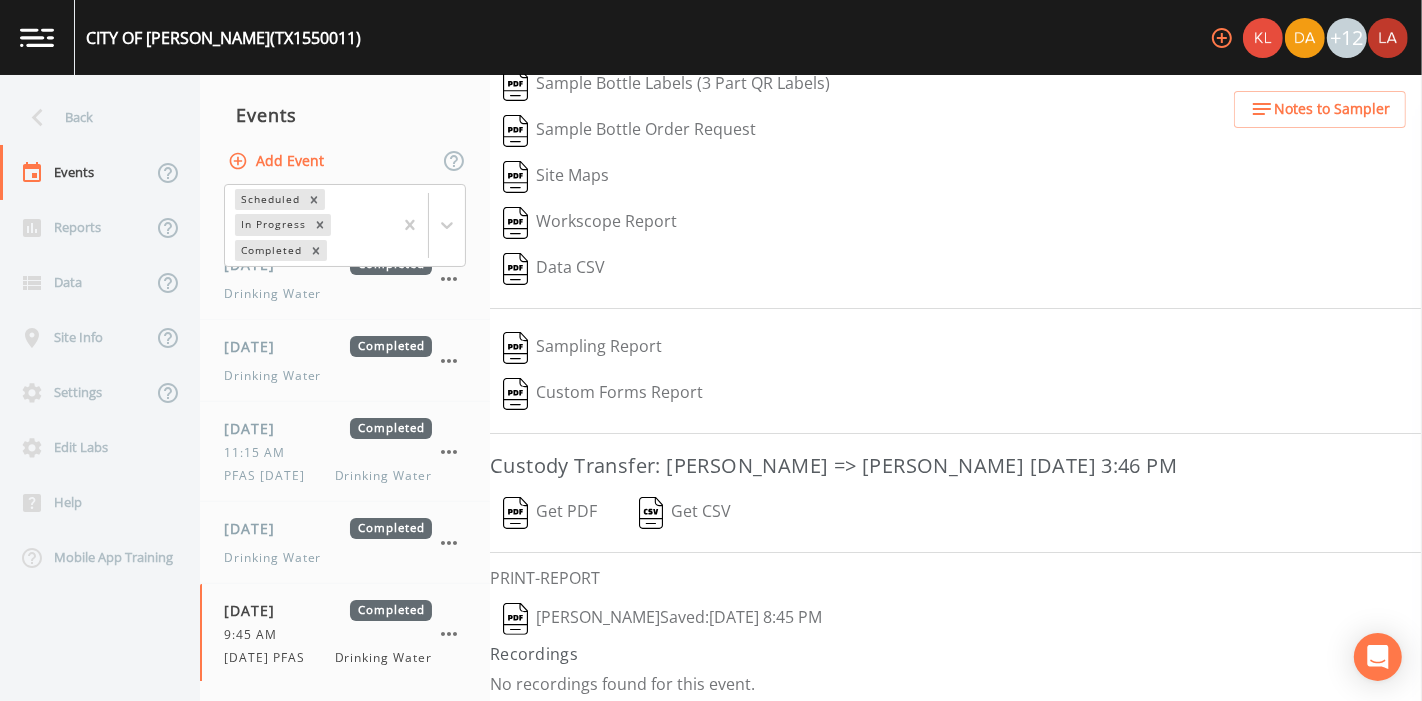 click on "Back" at bounding box center (90, 117) 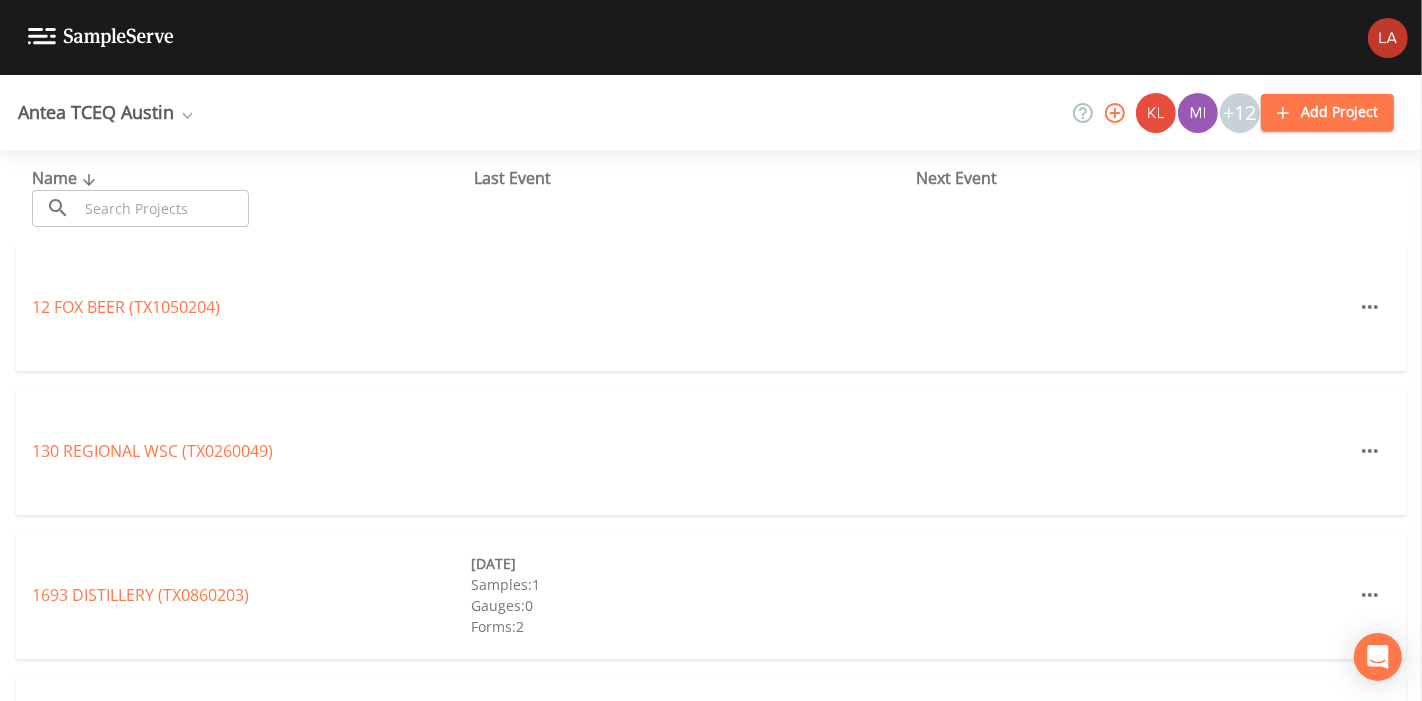 click at bounding box center (163, 208) 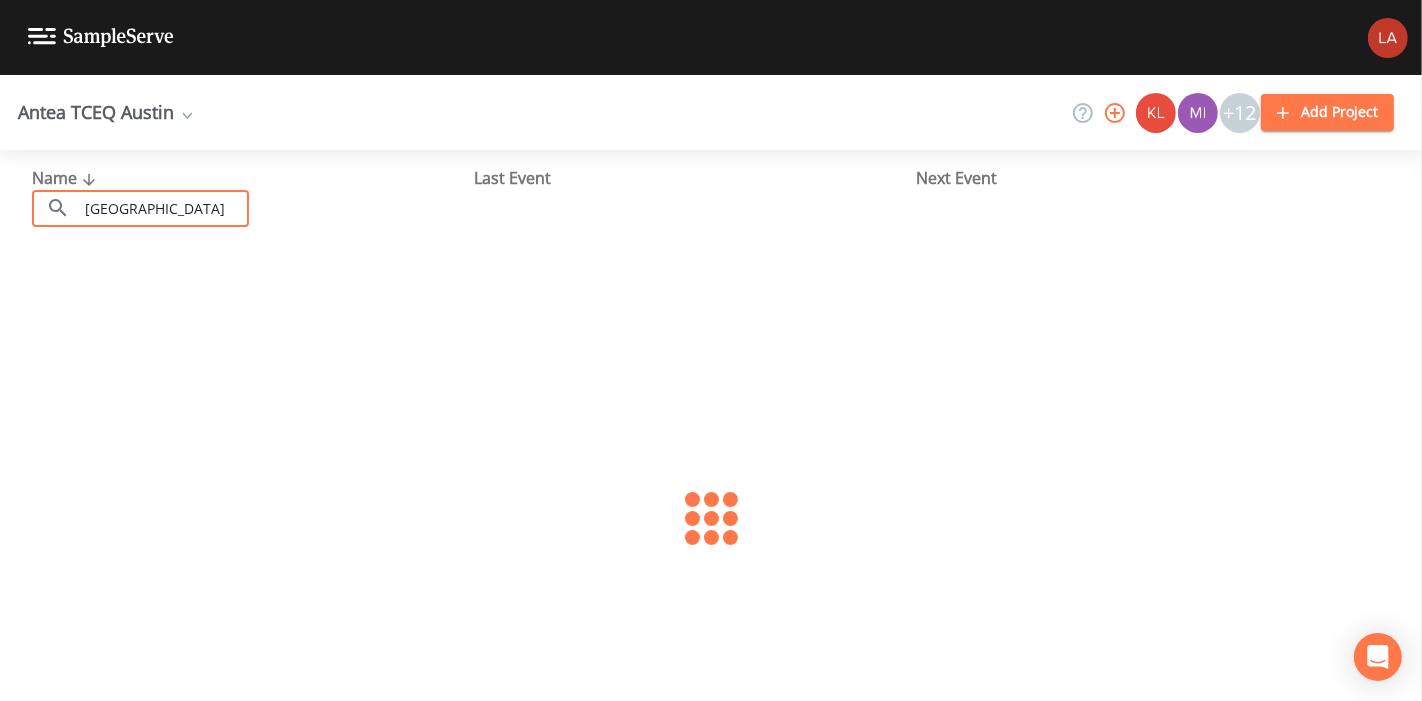 type on "[GEOGRAPHIC_DATA]" 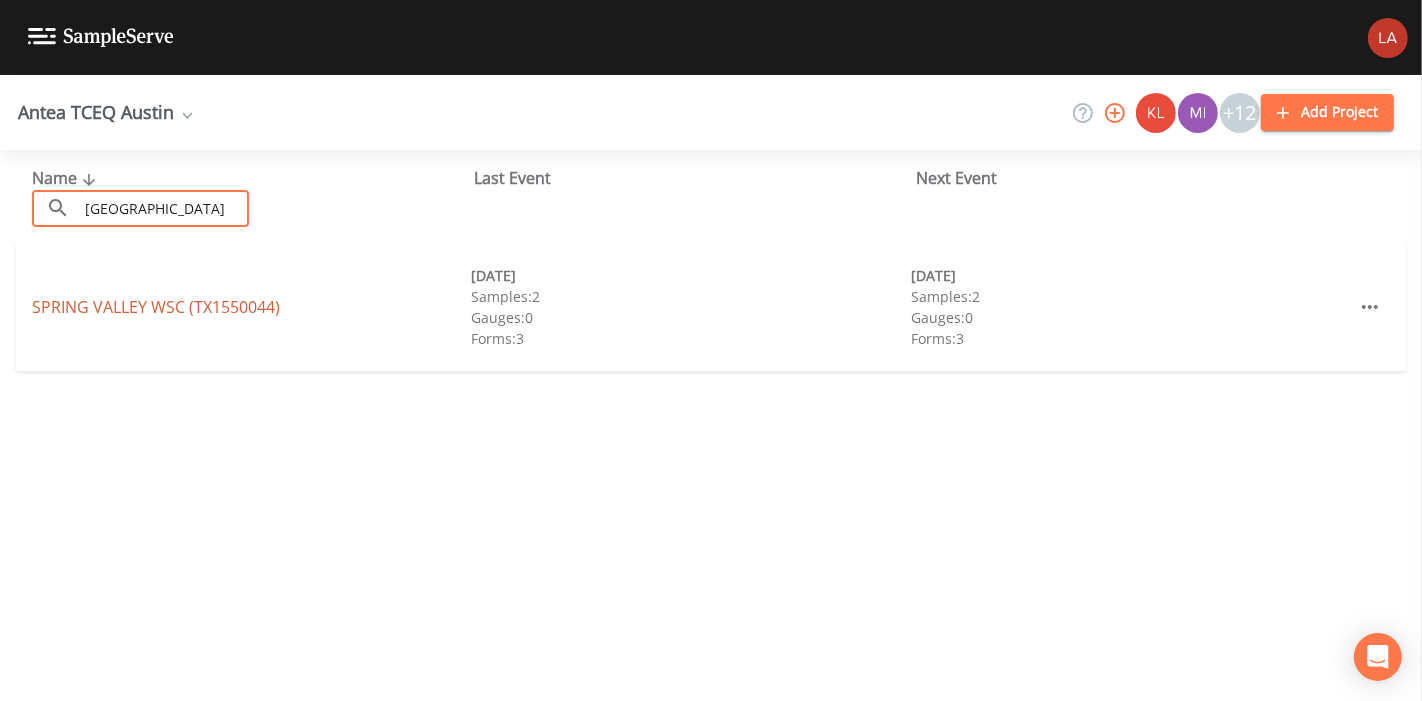 click on "[GEOGRAPHIC_DATA]   (TX1550044)" at bounding box center (156, 307) 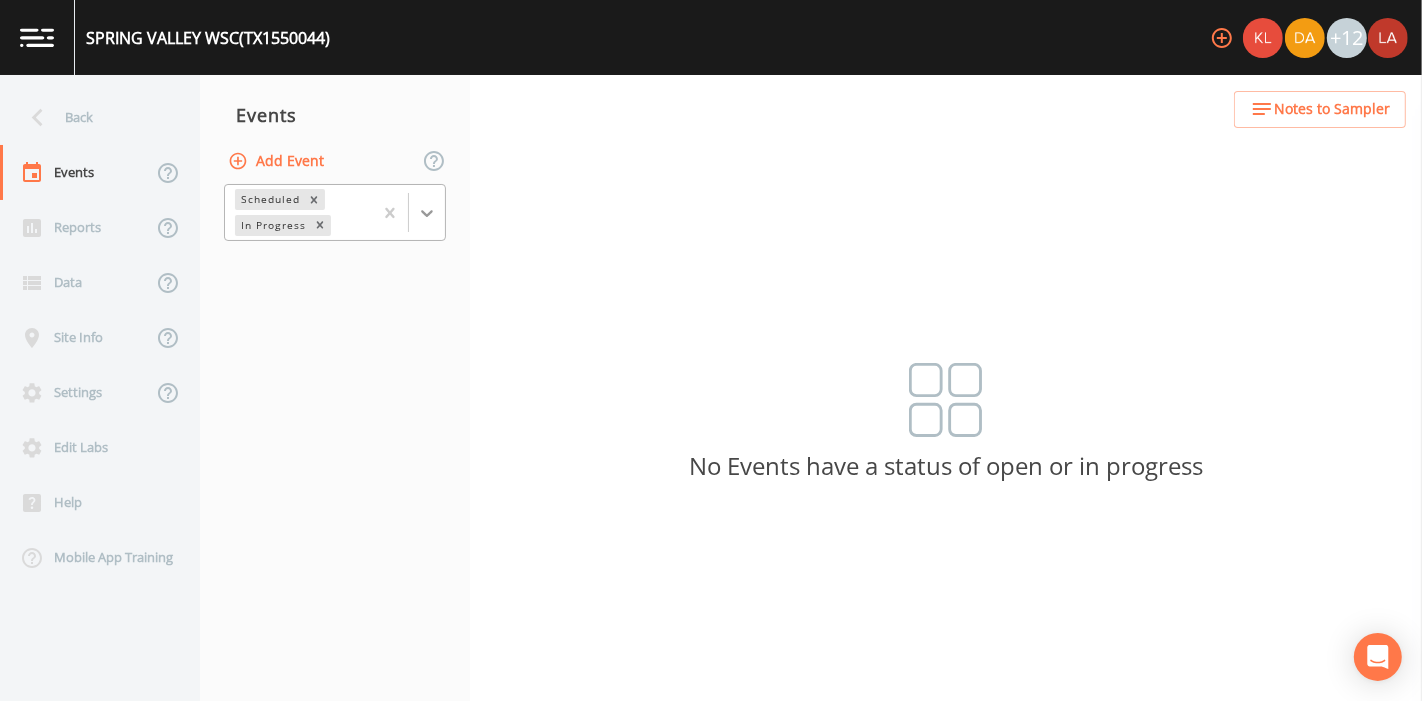 click 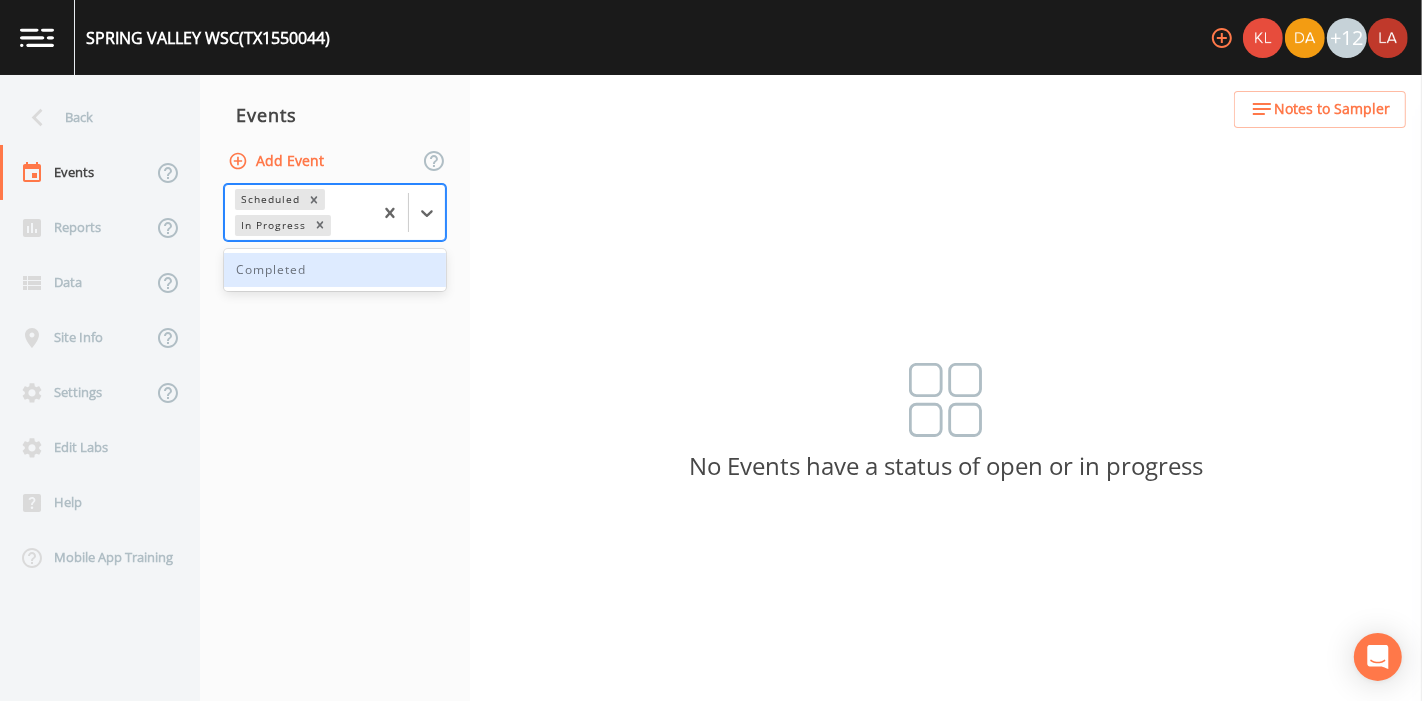 click on "Completed" at bounding box center [335, 270] 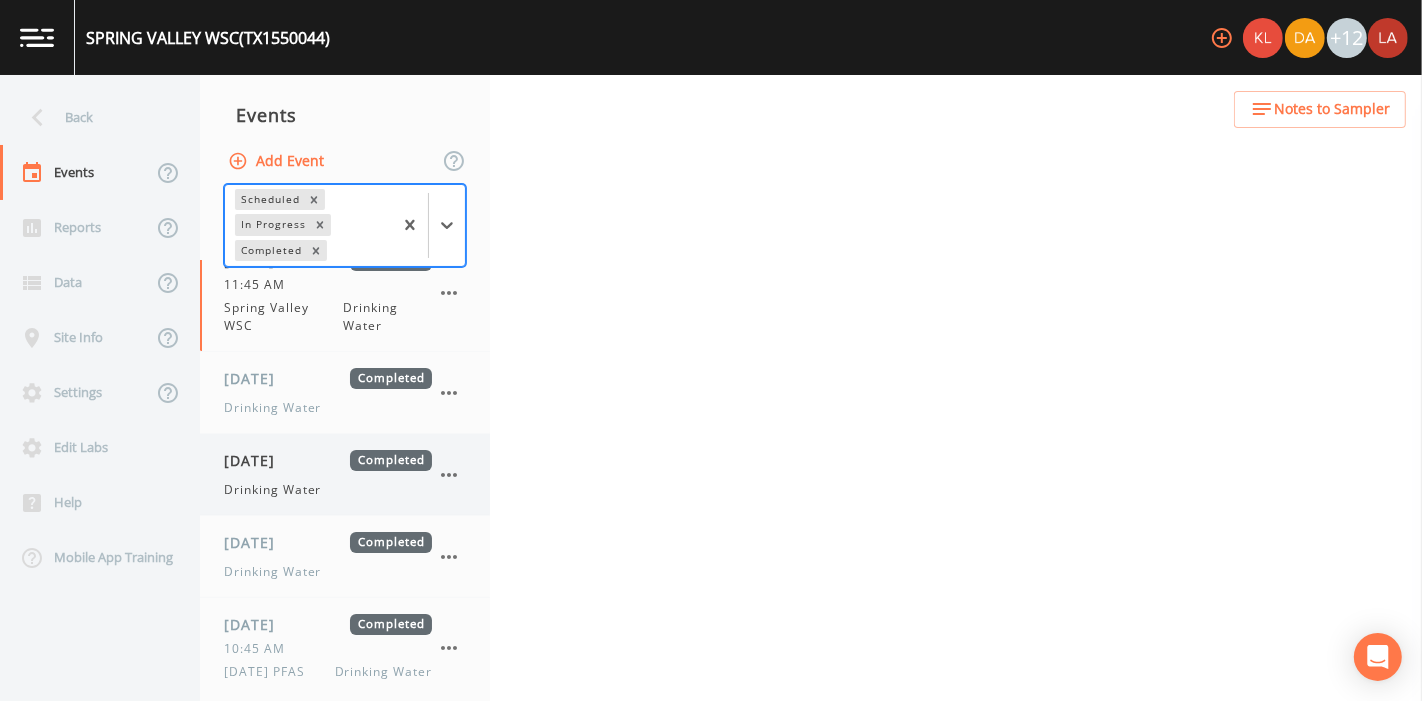 scroll, scrollTop: 41, scrollLeft: 0, axis: vertical 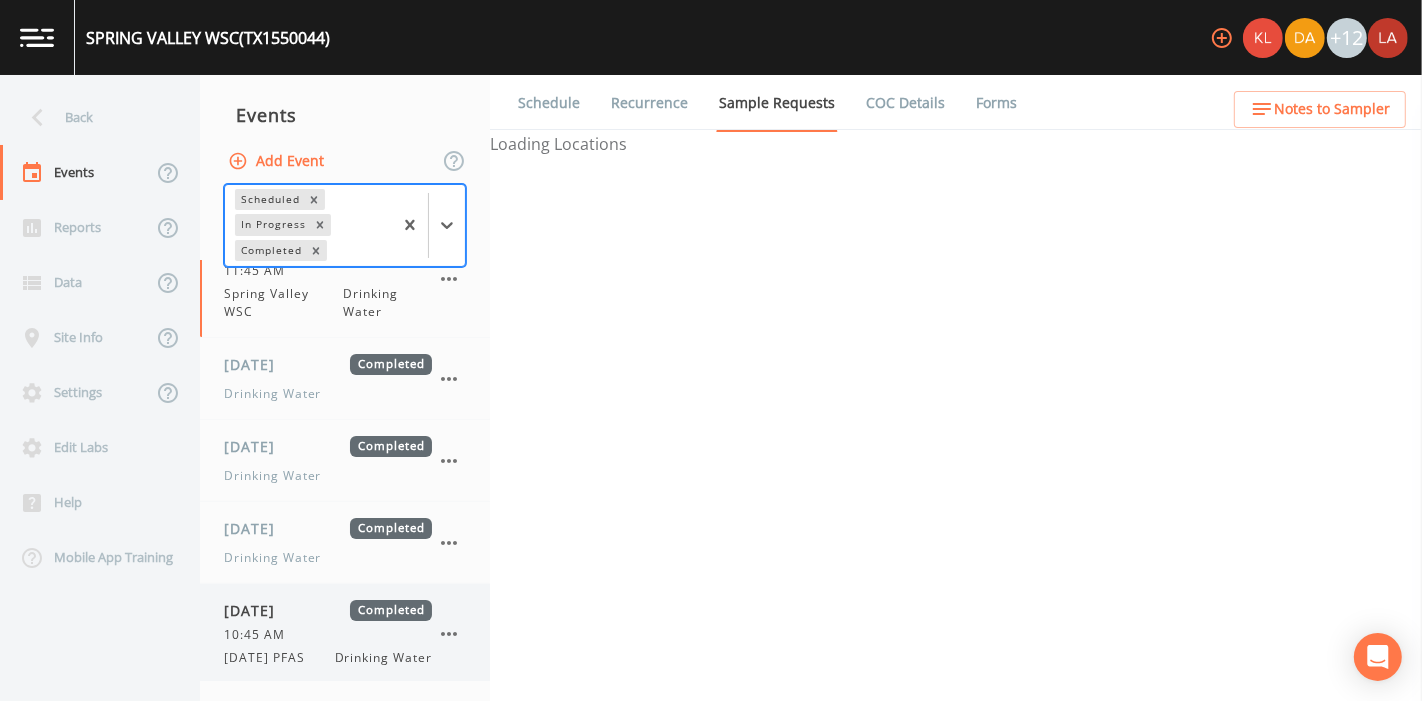 click on "[DATE]" at bounding box center (256, 610) 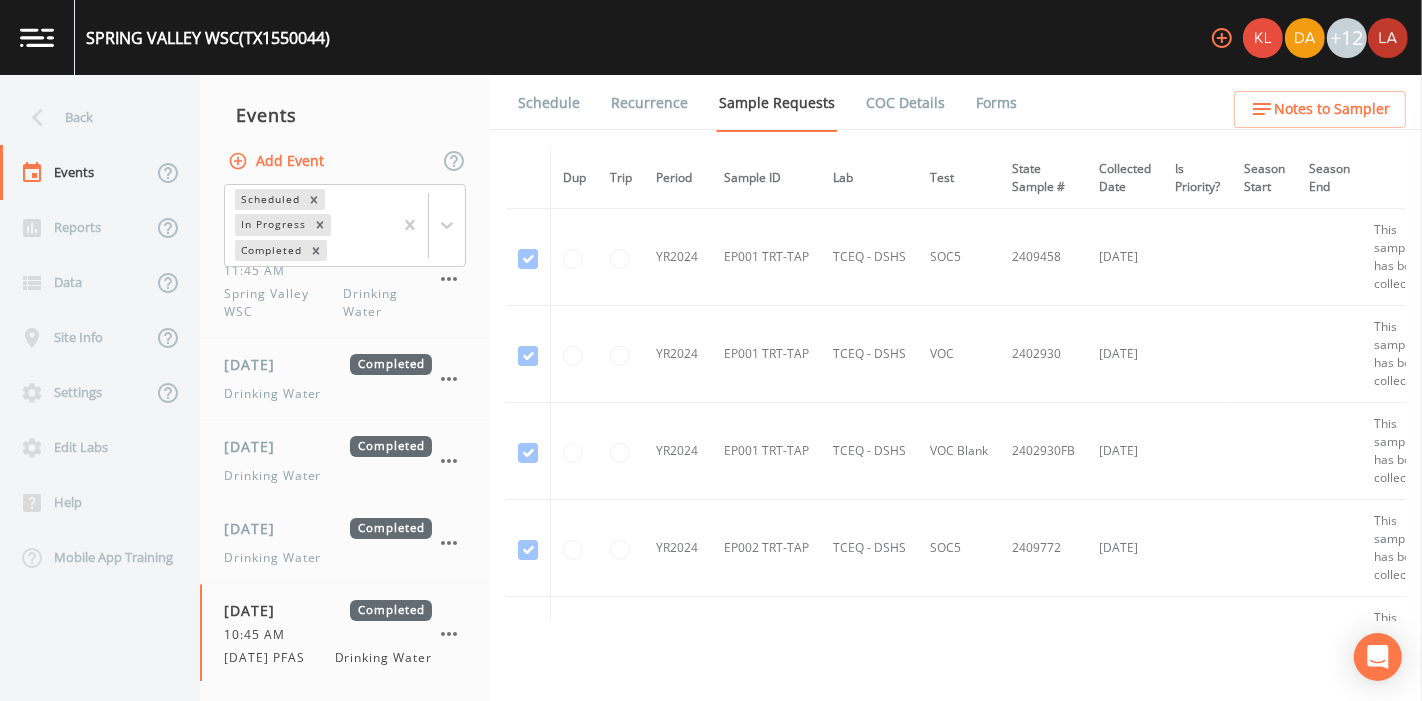 click on "Forms" at bounding box center [996, 103] 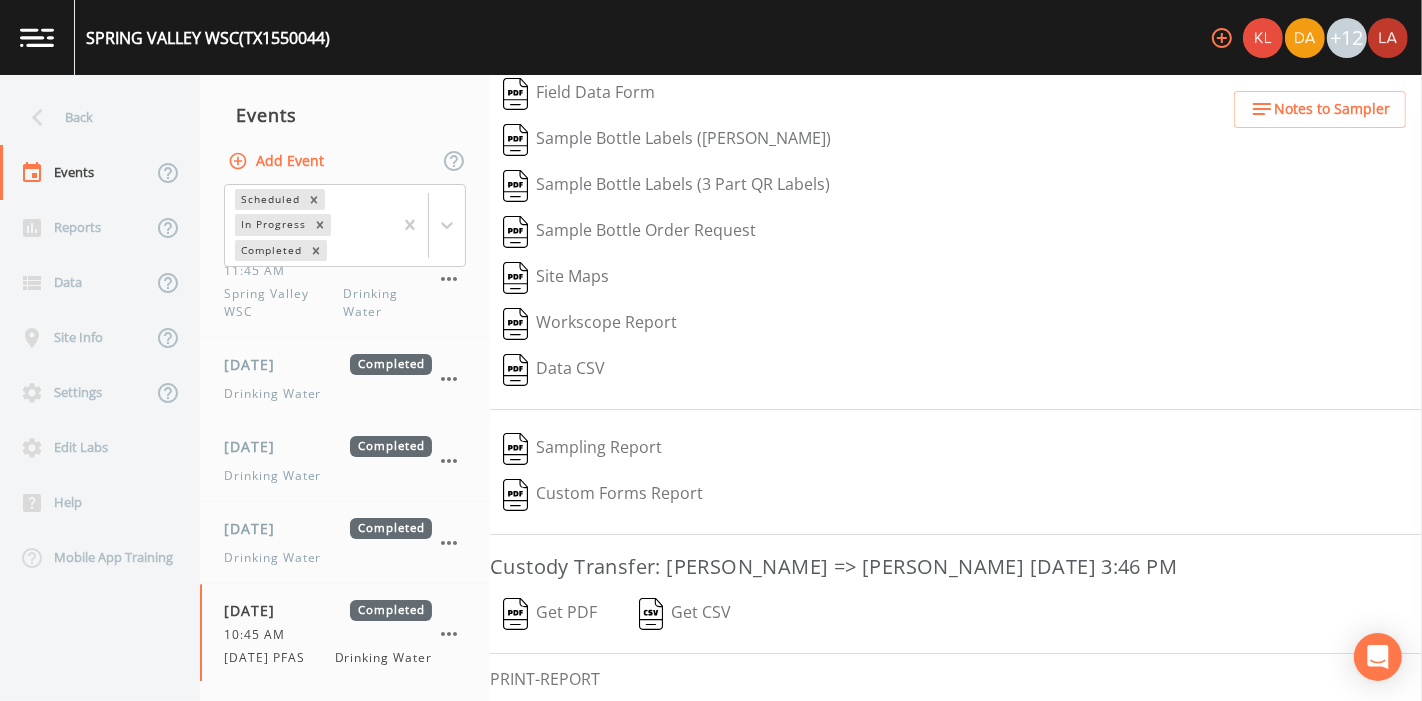 scroll, scrollTop: 254, scrollLeft: 0, axis: vertical 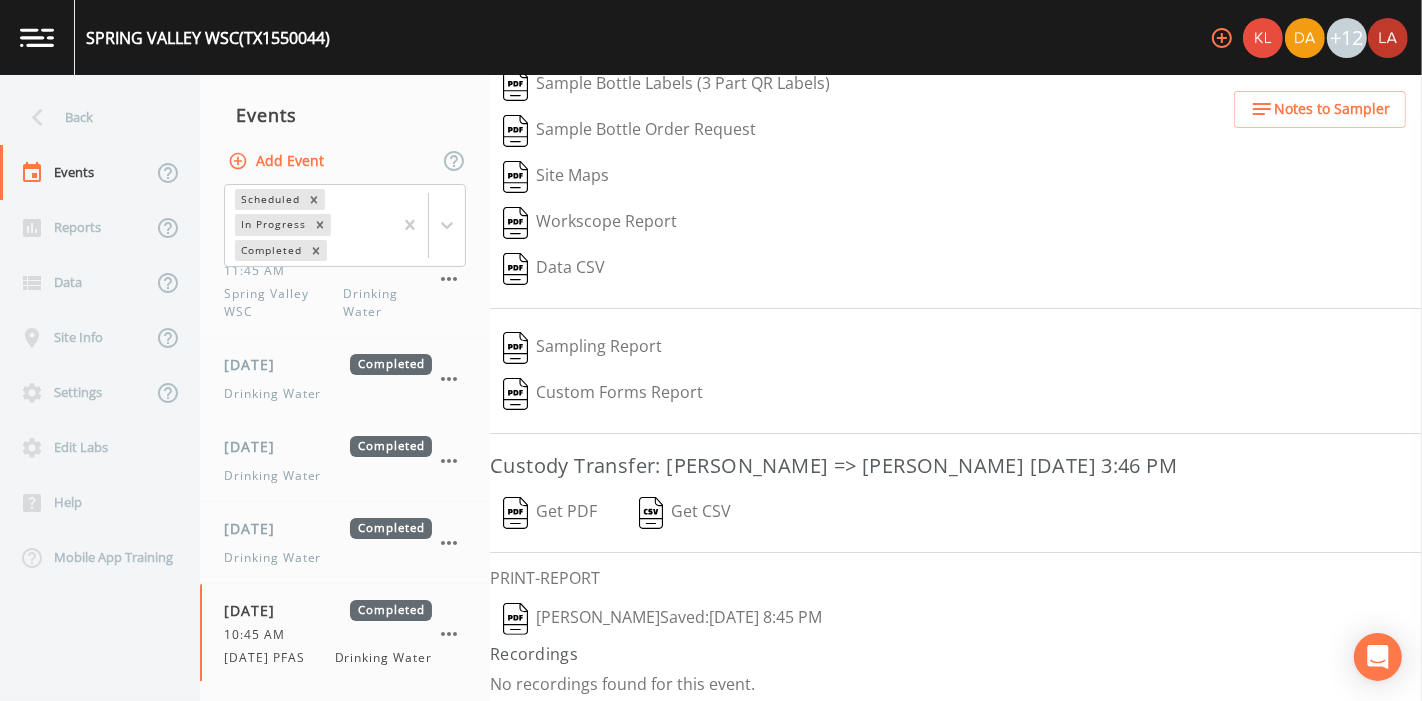 click on "[PERSON_NAME]  Saved:  [DATE] 8:45 PM" at bounding box center [662, 619] 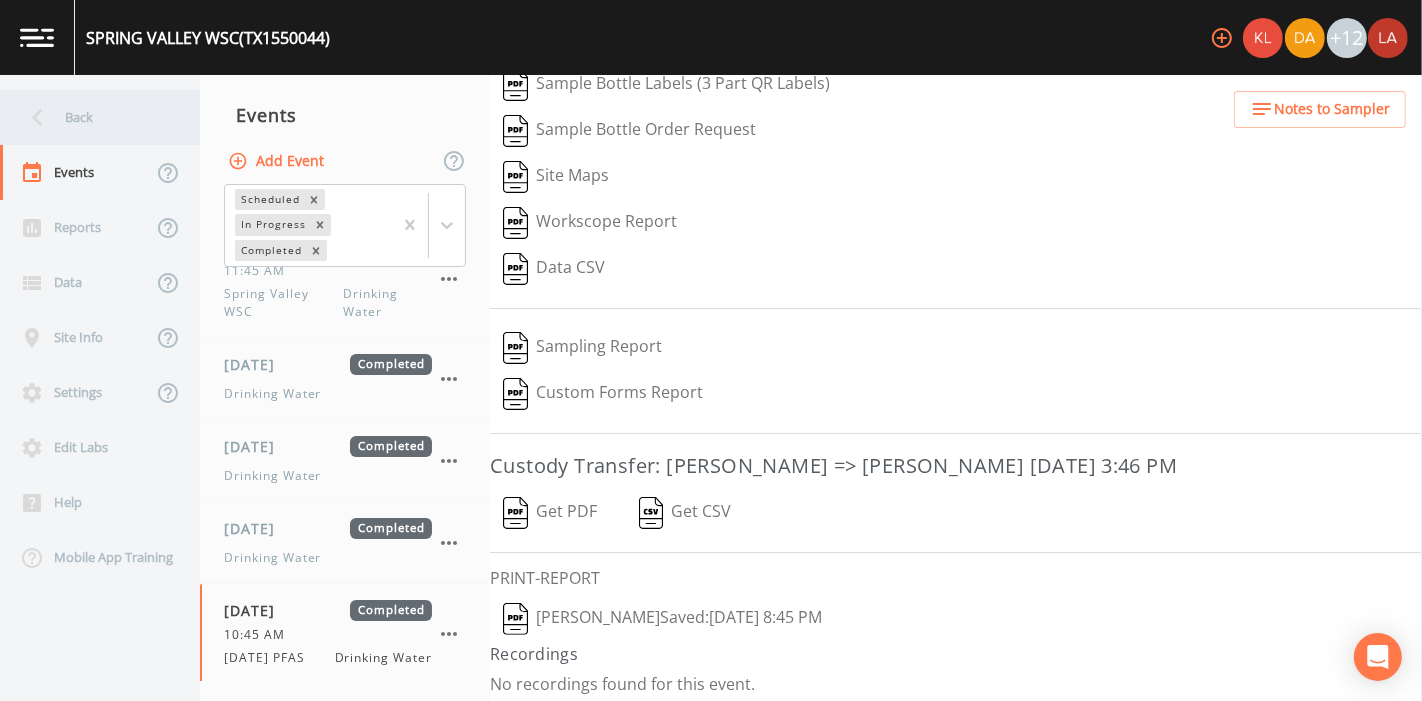 click on "Back" at bounding box center [90, 117] 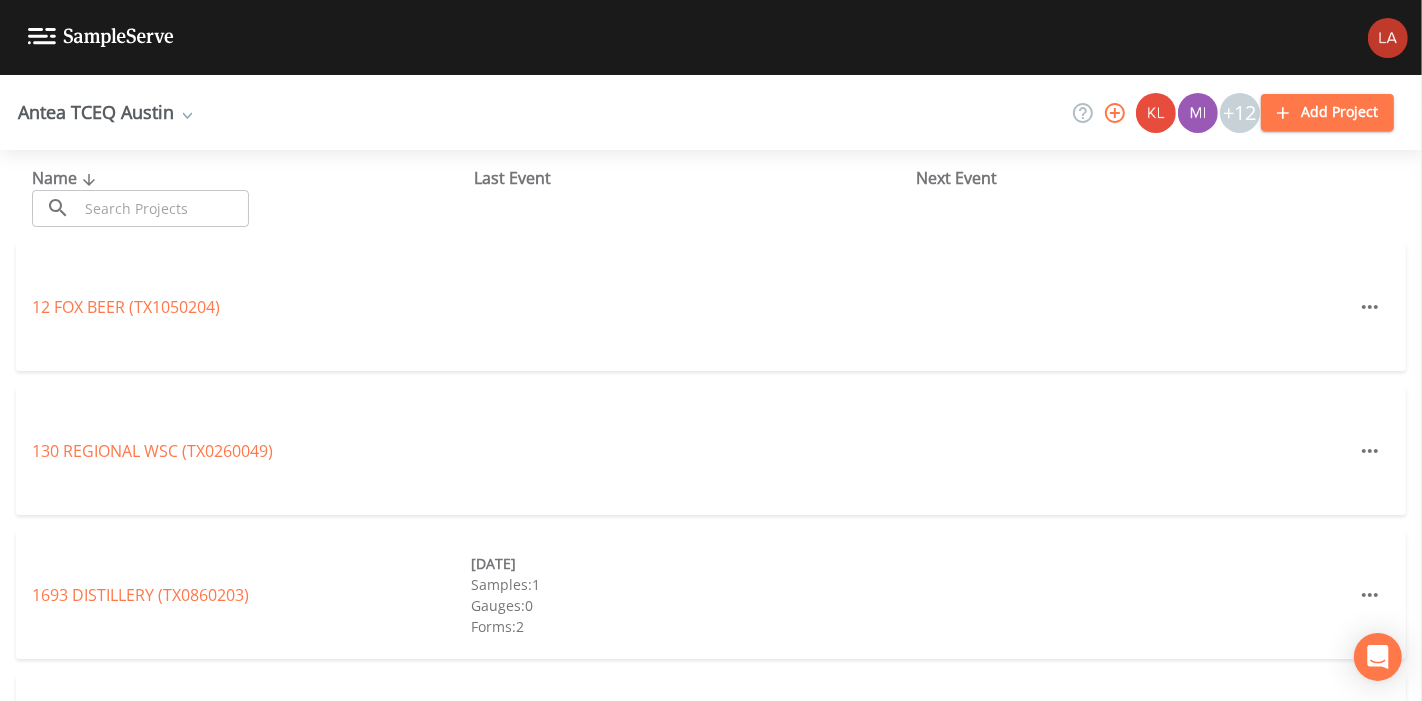 click at bounding box center [163, 208] 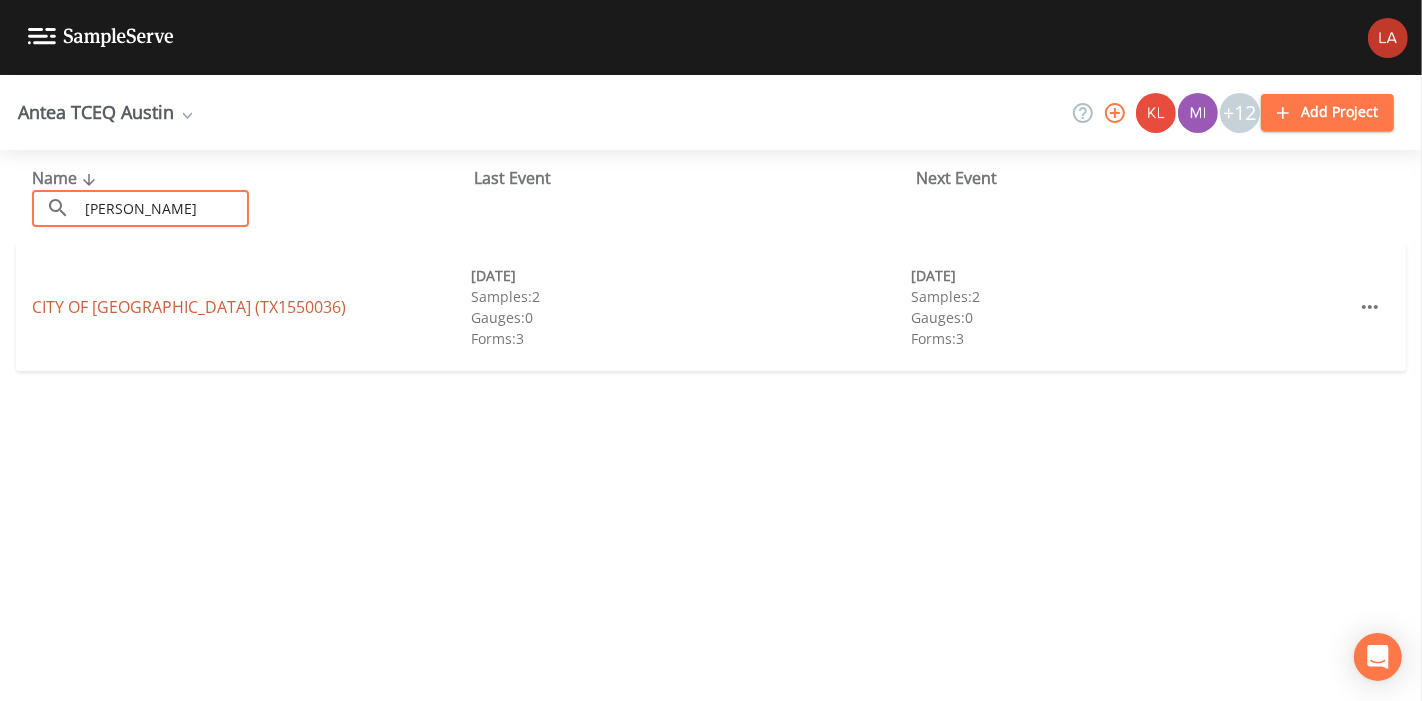 type on "[PERSON_NAME]" 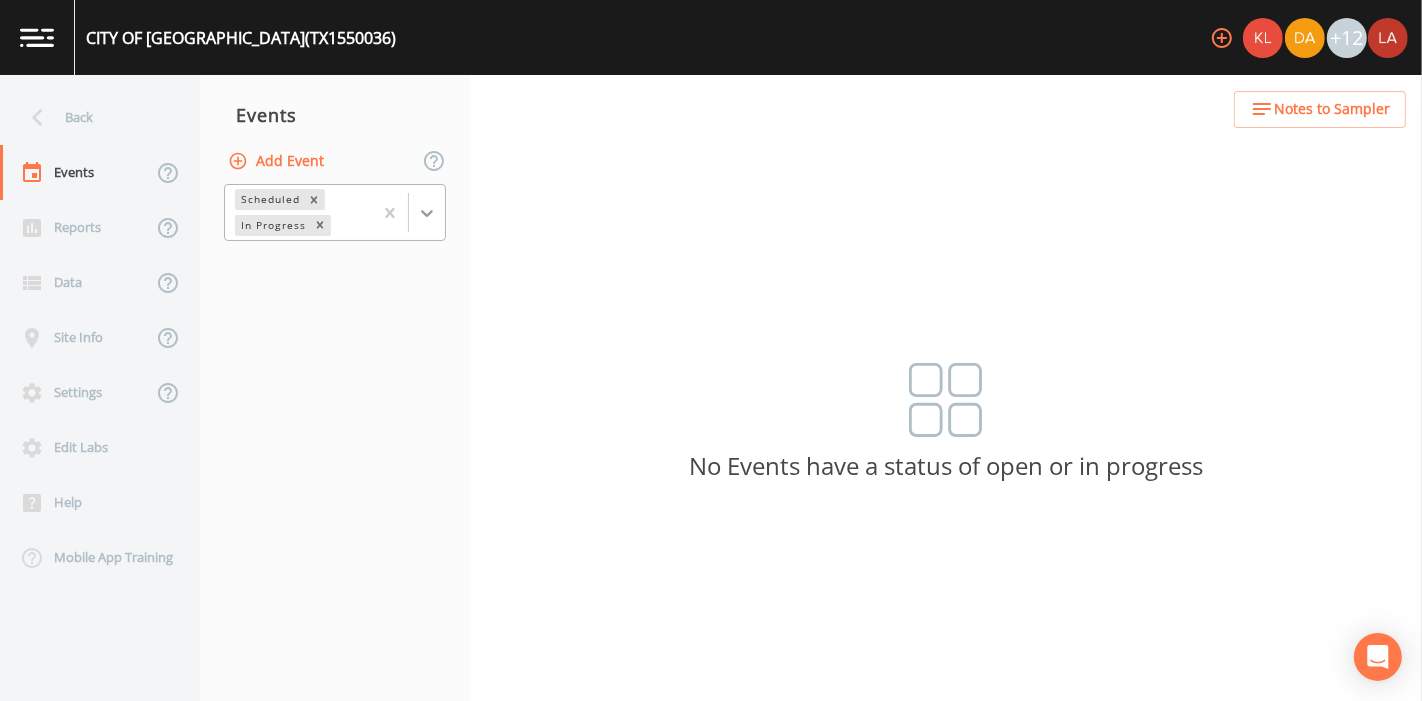 click at bounding box center (427, 213) 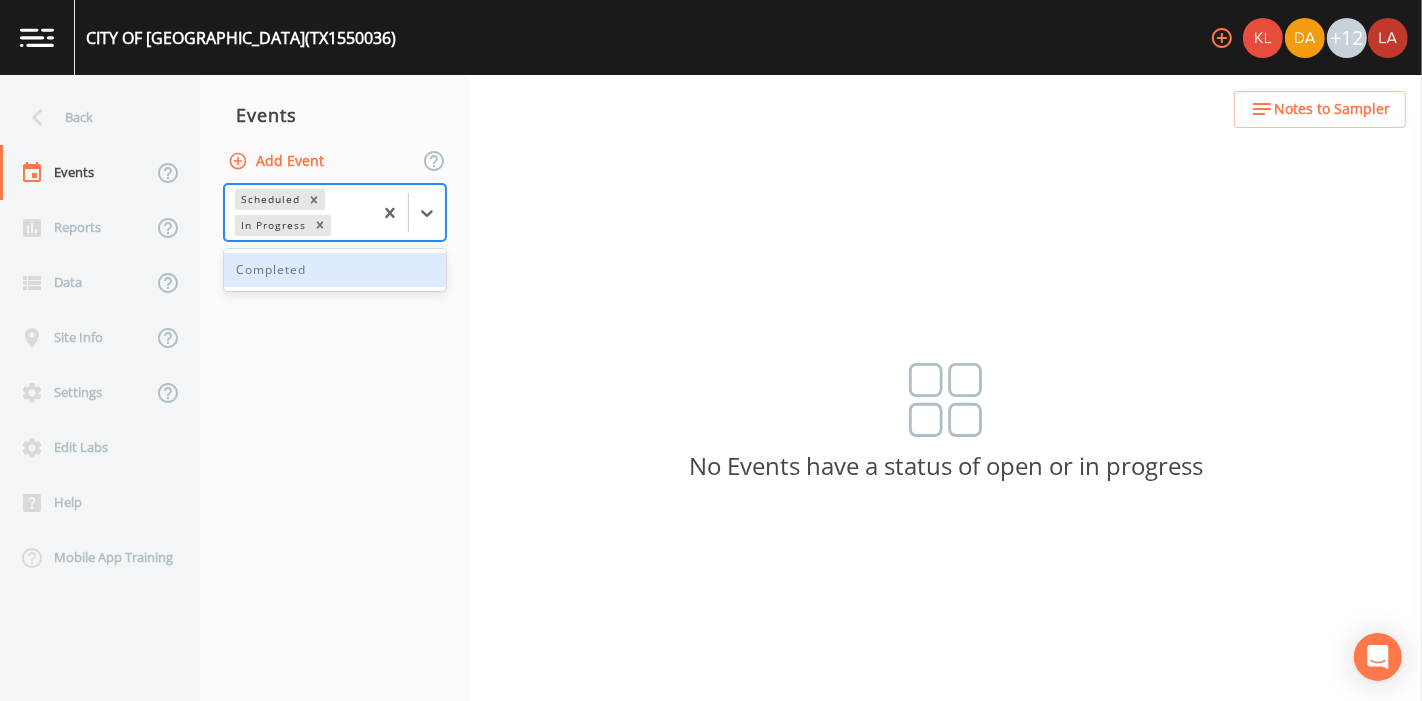 click on "Completed" at bounding box center (335, 270) 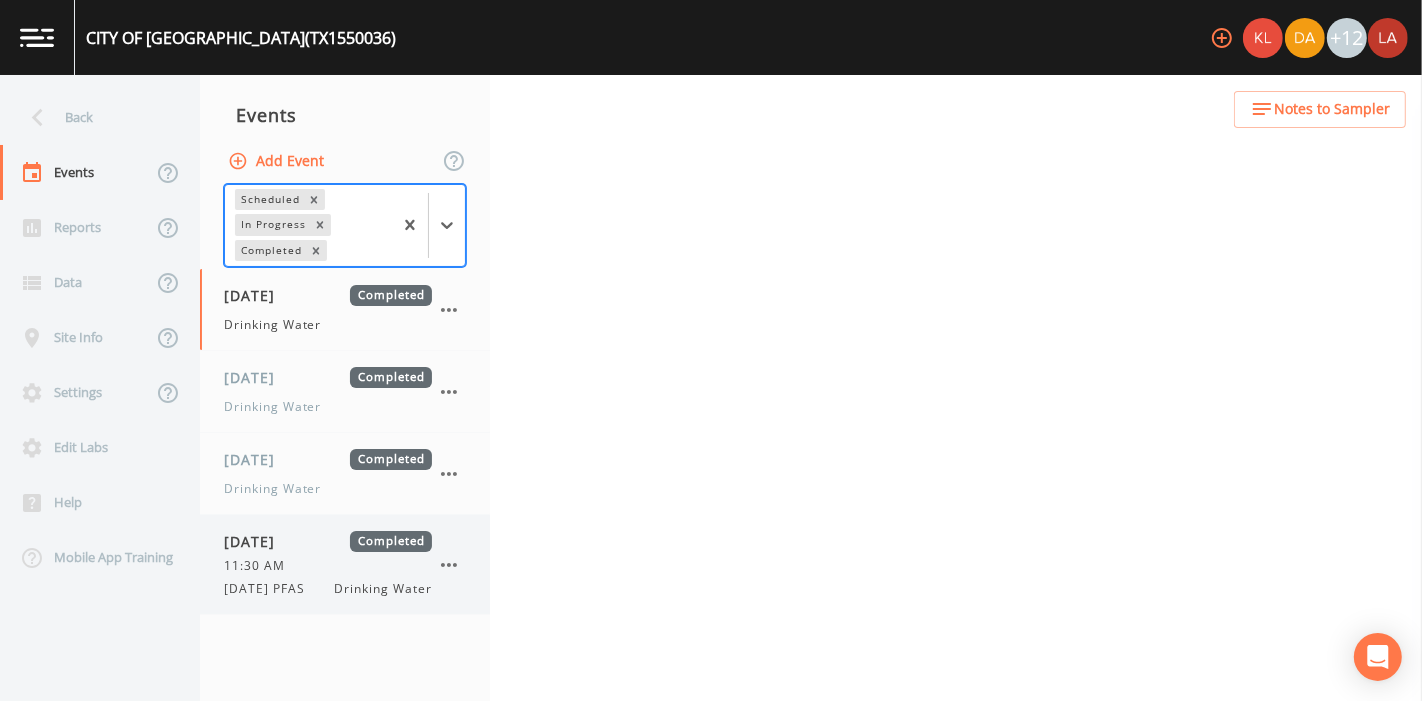 click on "[DATE] Completed 11:30 AM [DATE] PFAS Drinking Water" at bounding box center [328, 564] 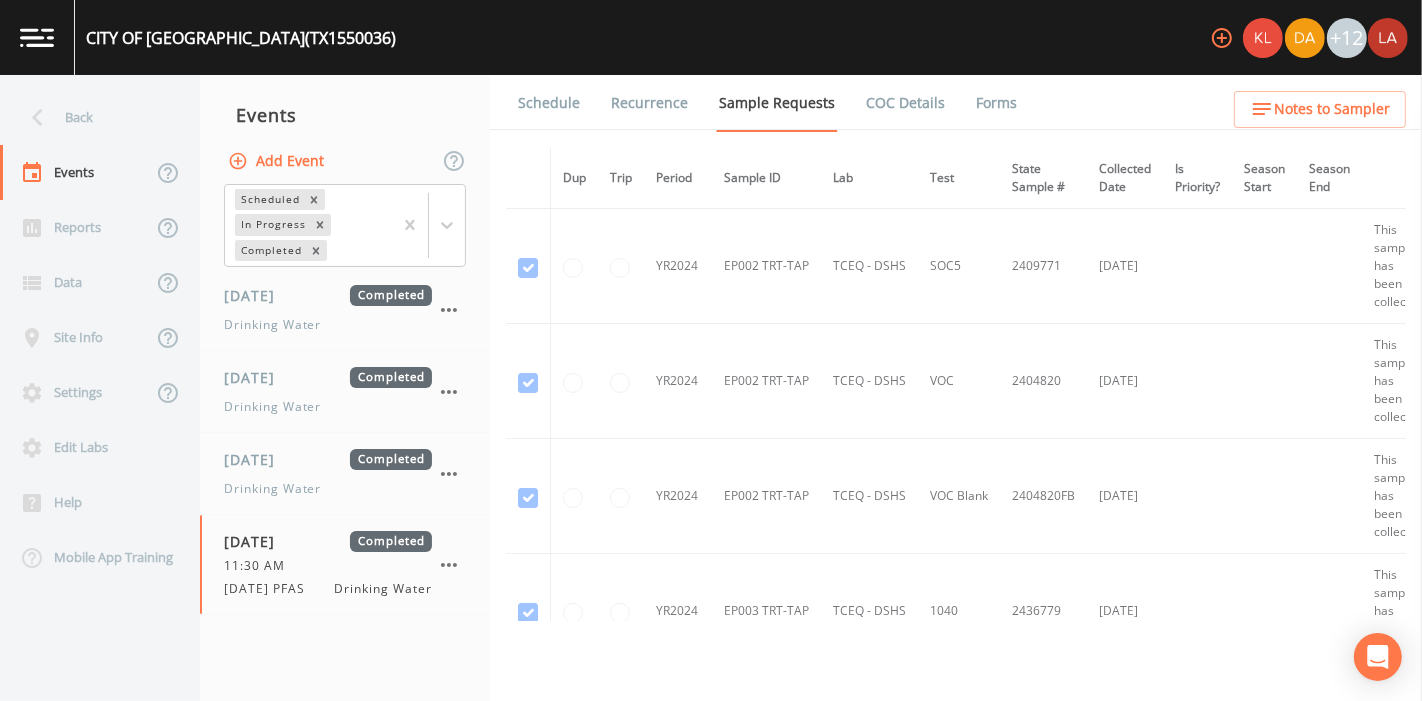 click on "Forms" at bounding box center [996, 103] 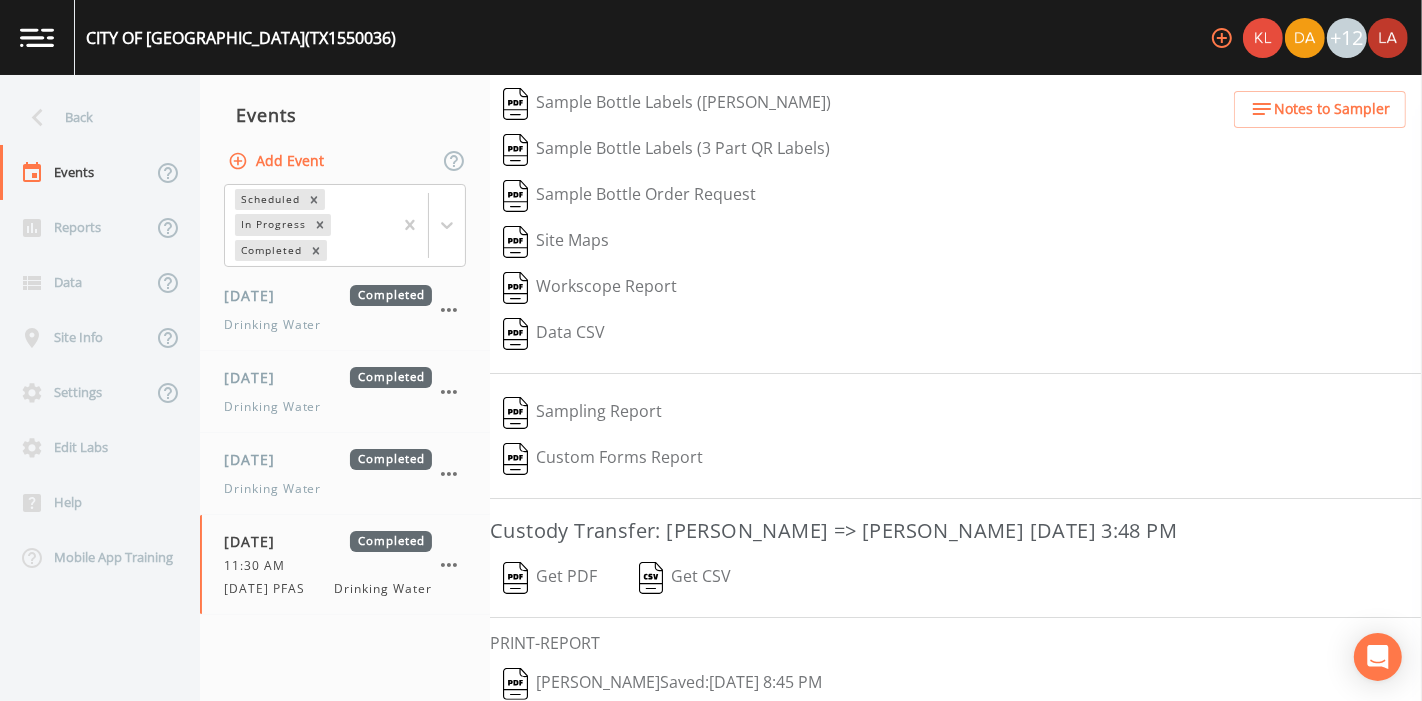scroll, scrollTop: 254, scrollLeft: 0, axis: vertical 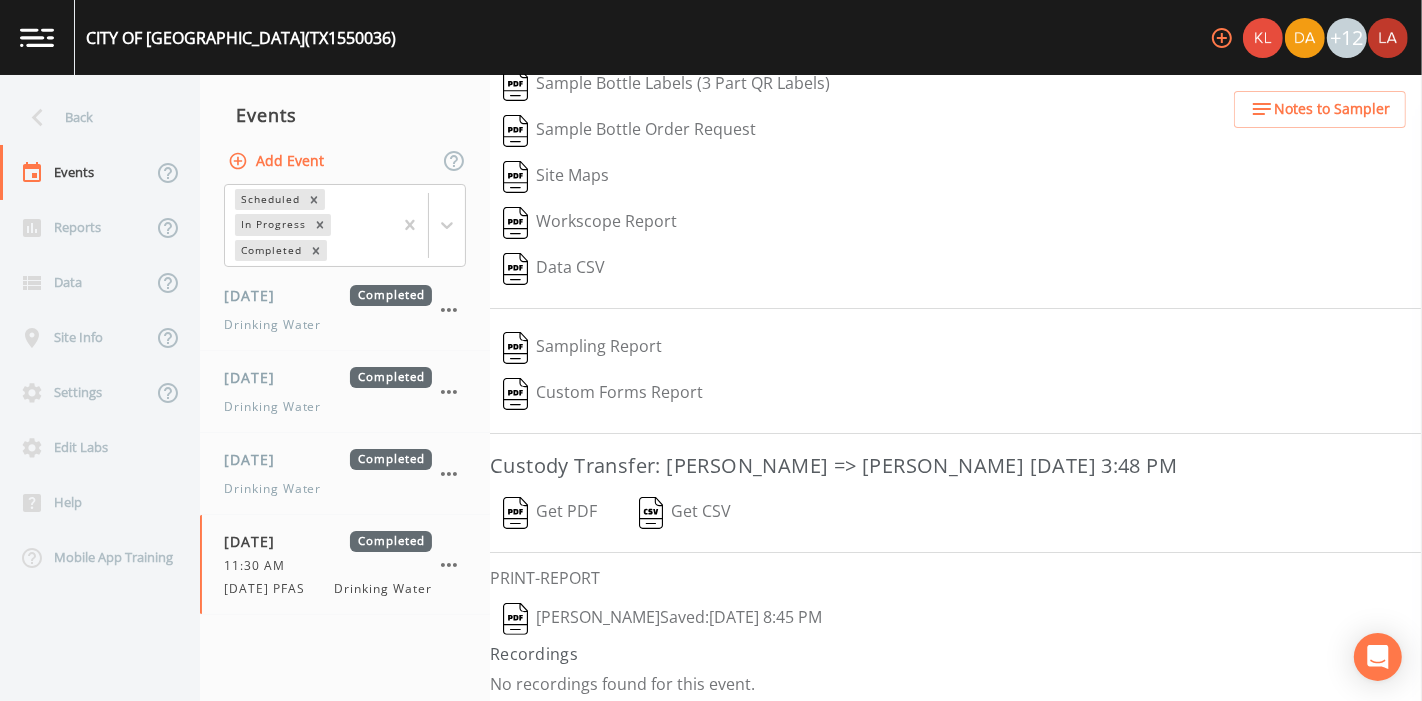 click on "[PERSON_NAME]  Saved:  [DATE] 8:45 PM" at bounding box center (662, 619) 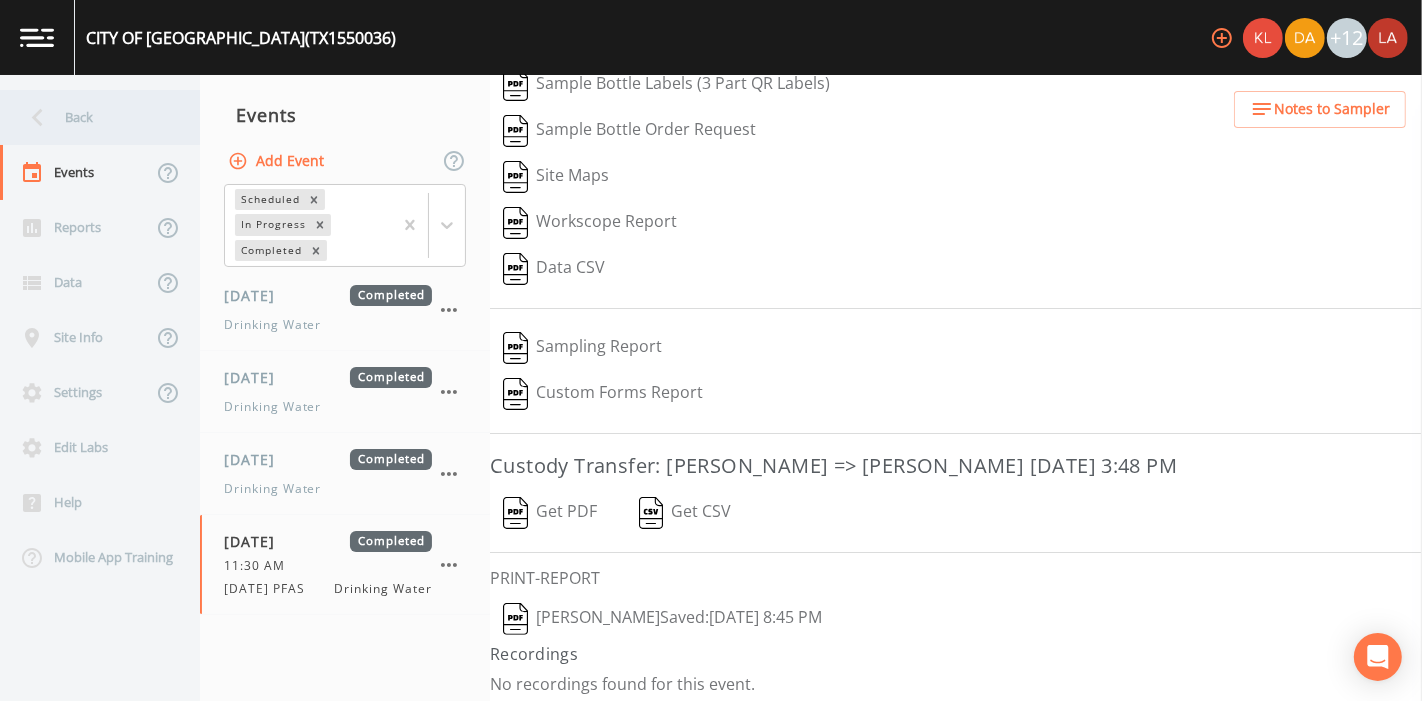 click on "Back" at bounding box center (90, 117) 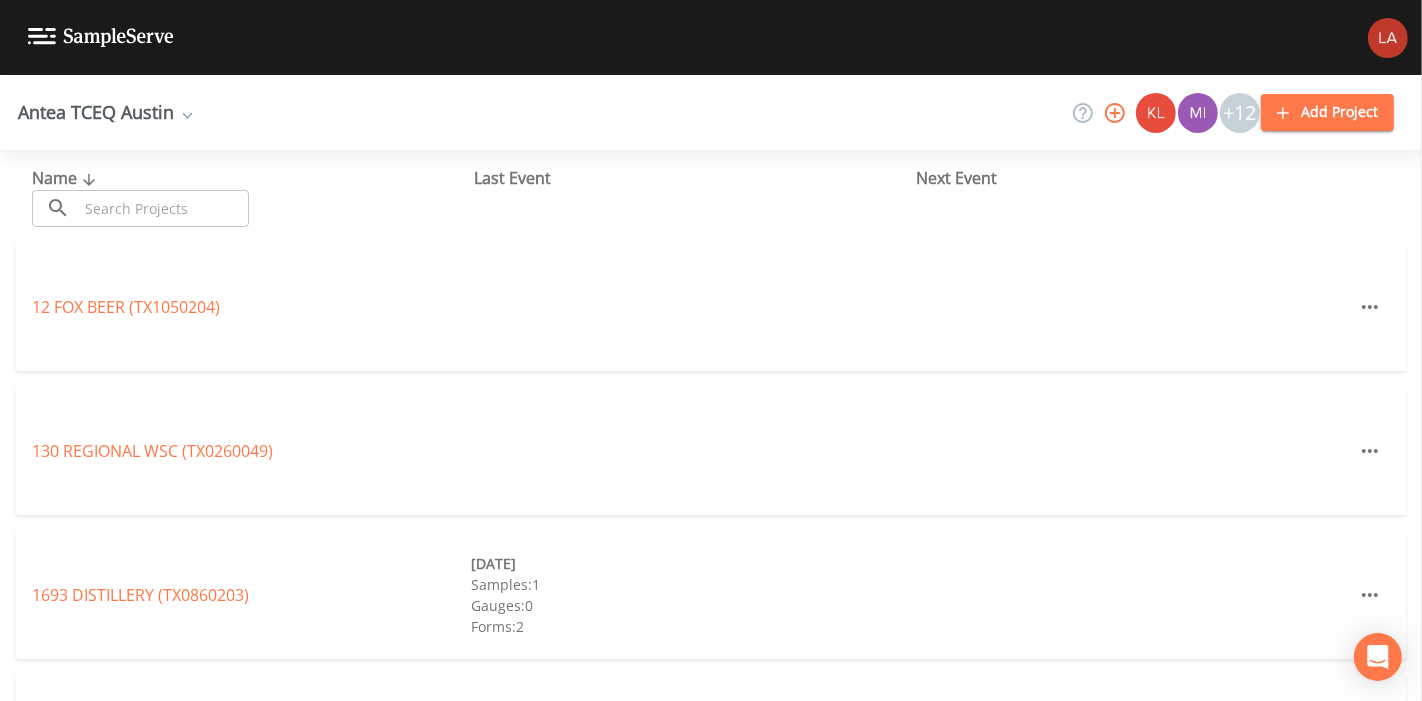 click at bounding box center (163, 208) 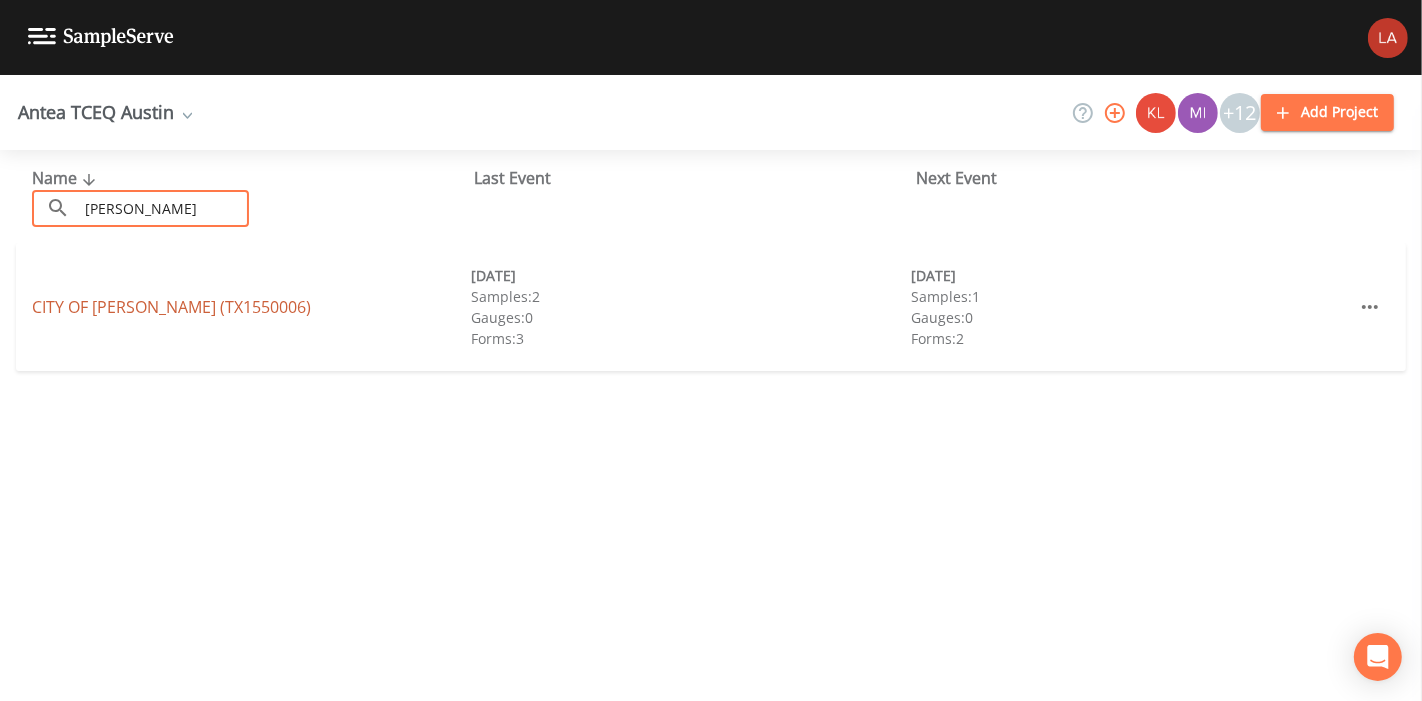 type on "[PERSON_NAME]" 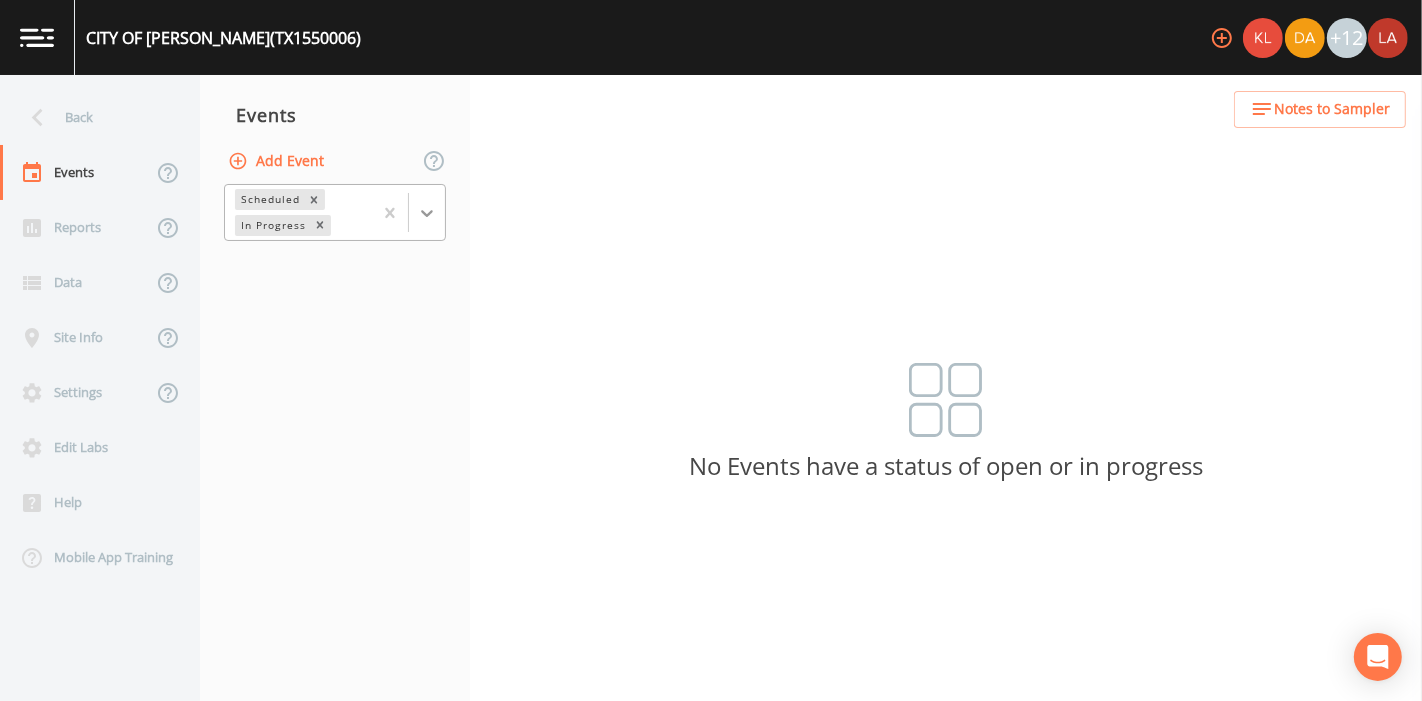 click 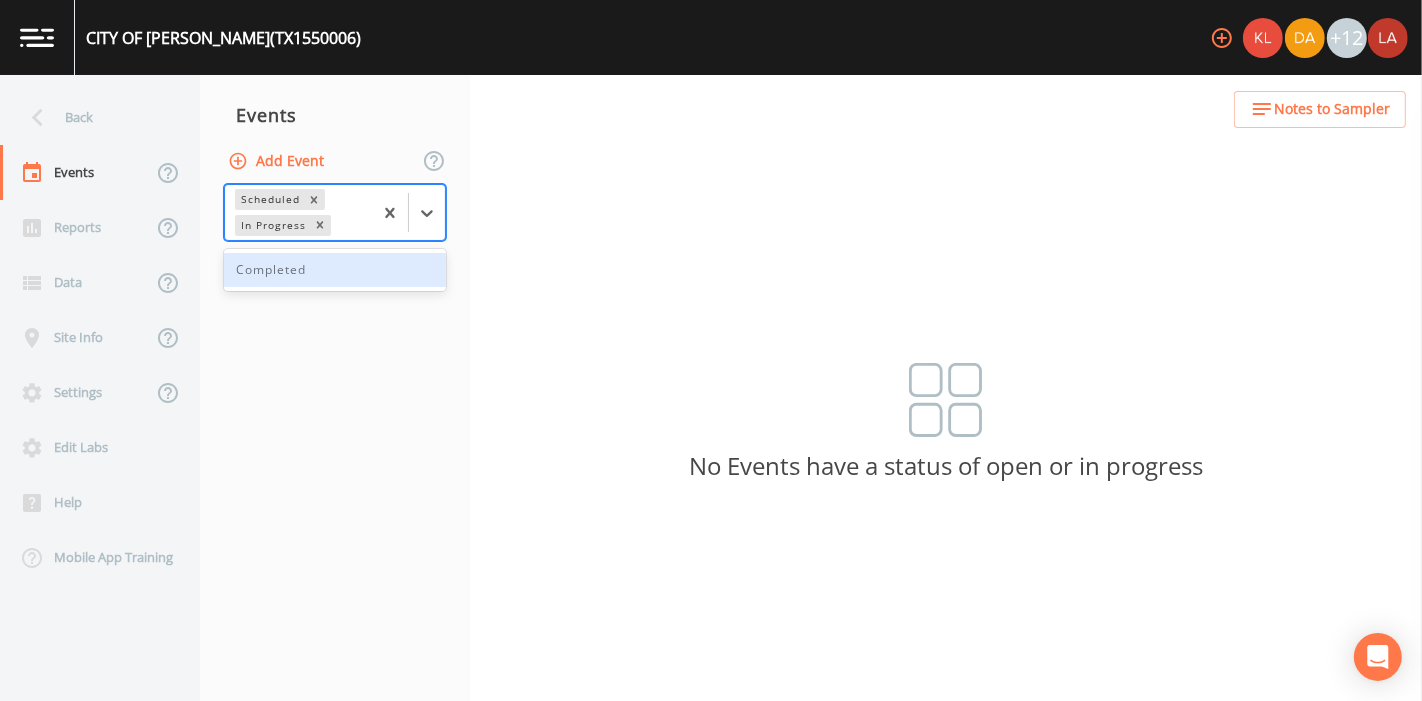 click on "Completed" at bounding box center (335, 270) 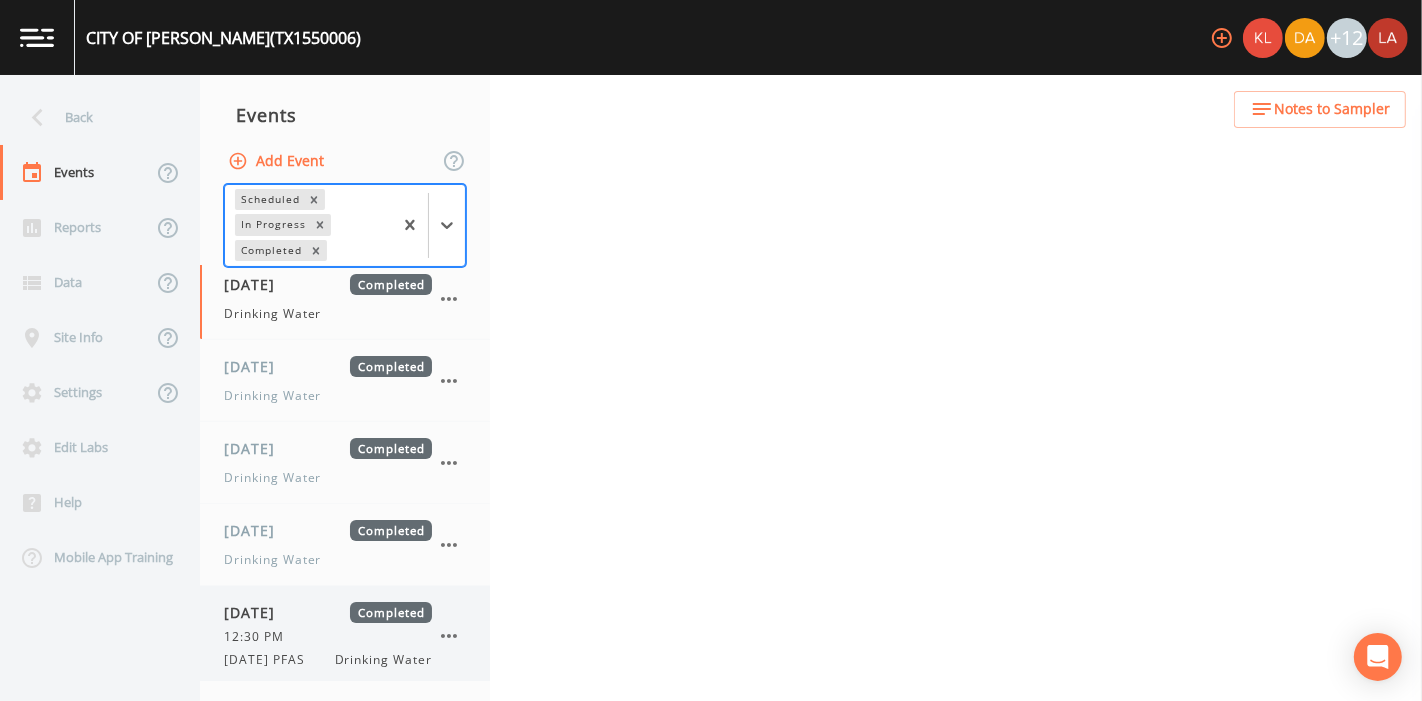 scroll, scrollTop: 11, scrollLeft: 0, axis: vertical 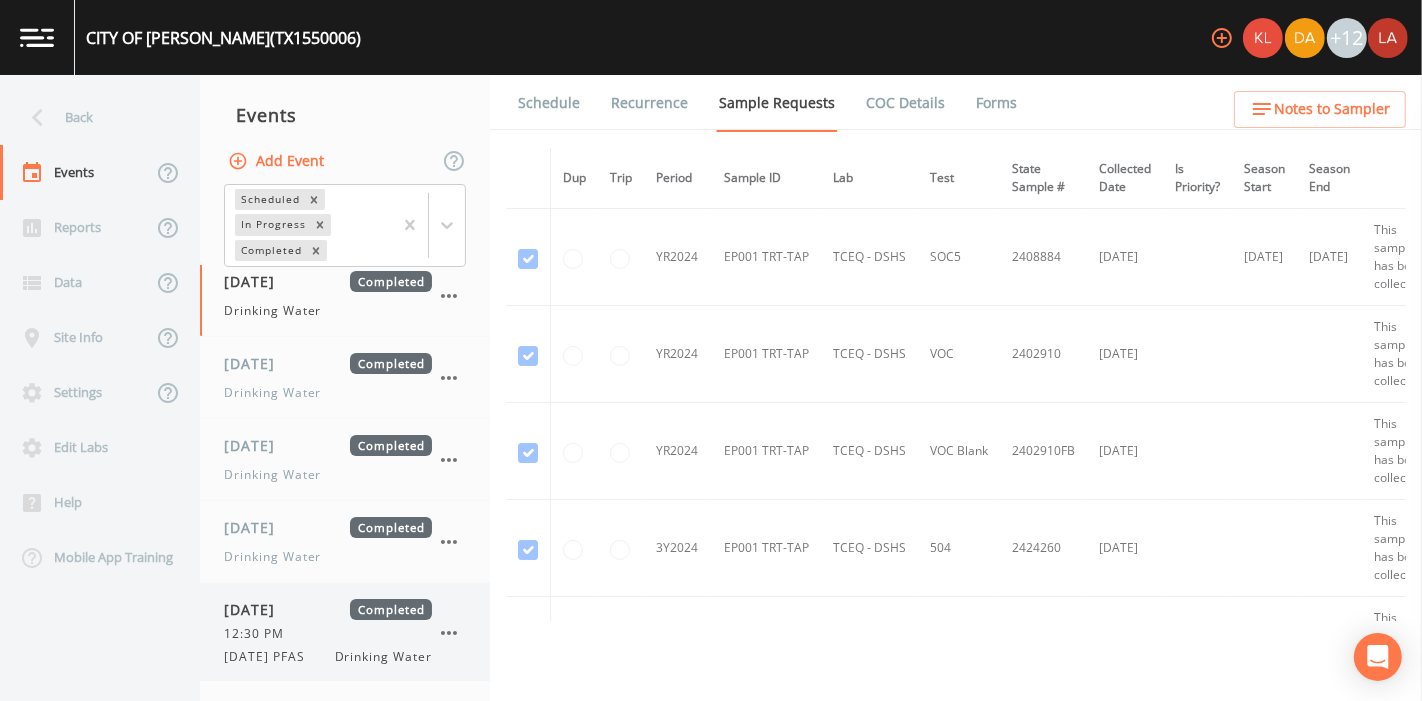 click on "[DATE] PFAS" at bounding box center (270, 657) 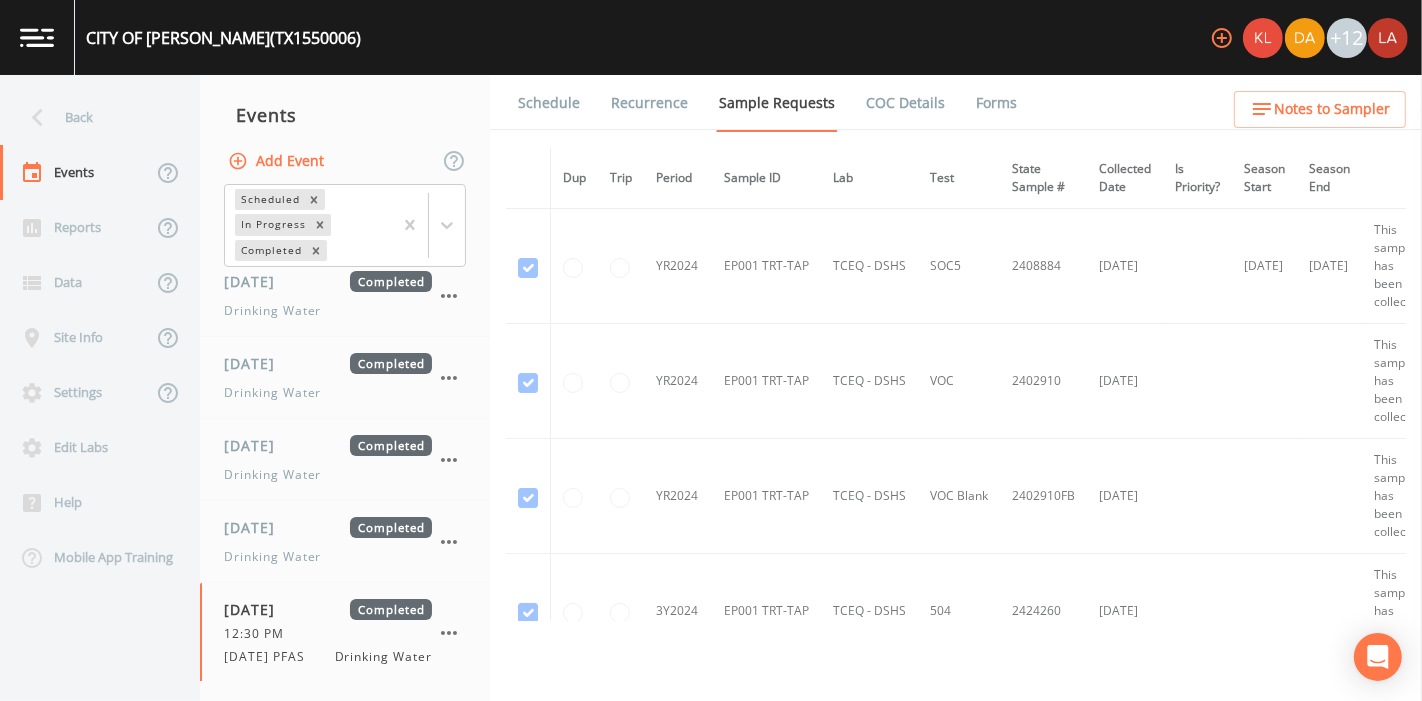 drag, startPoint x: 997, startPoint y: 90, endPoint x: 956, endPoint y: 106, distance: 44.011364 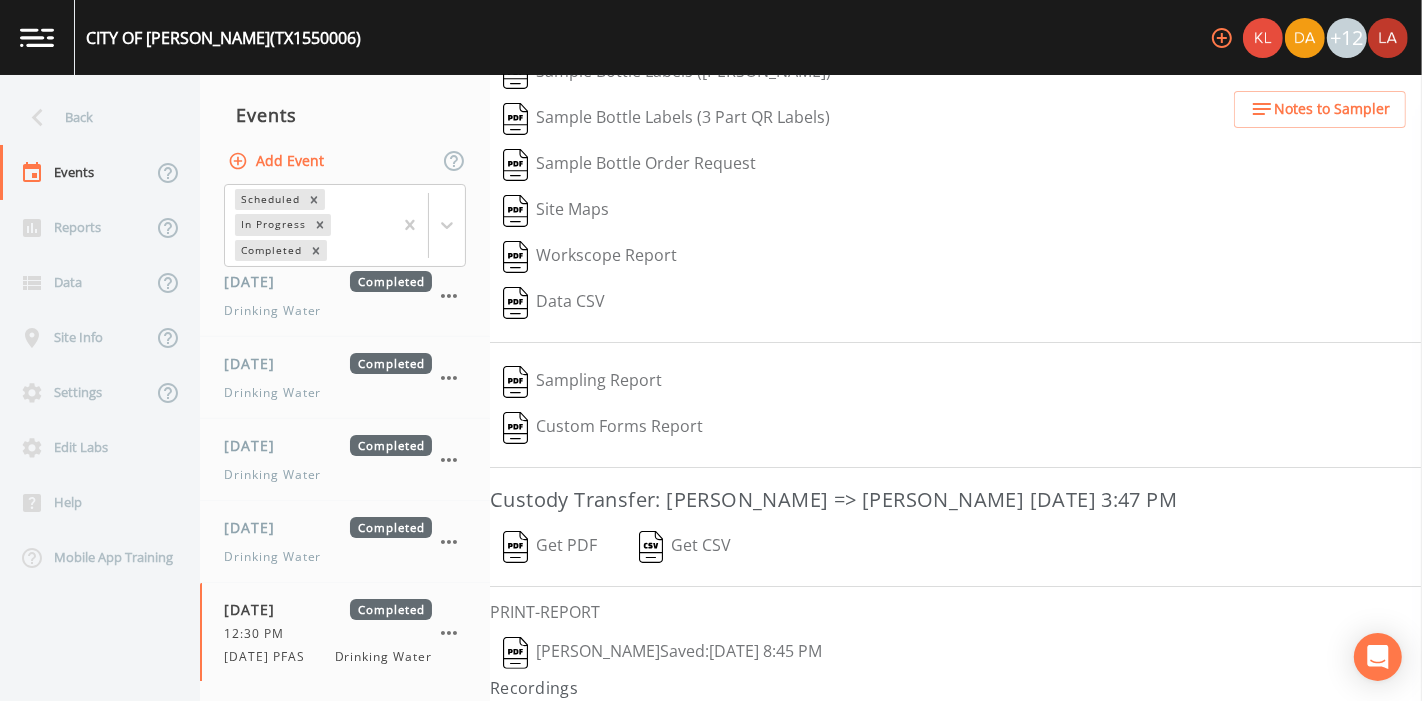 scroll, scrollTop: 254, scrollLeft: 0, axis: vertical 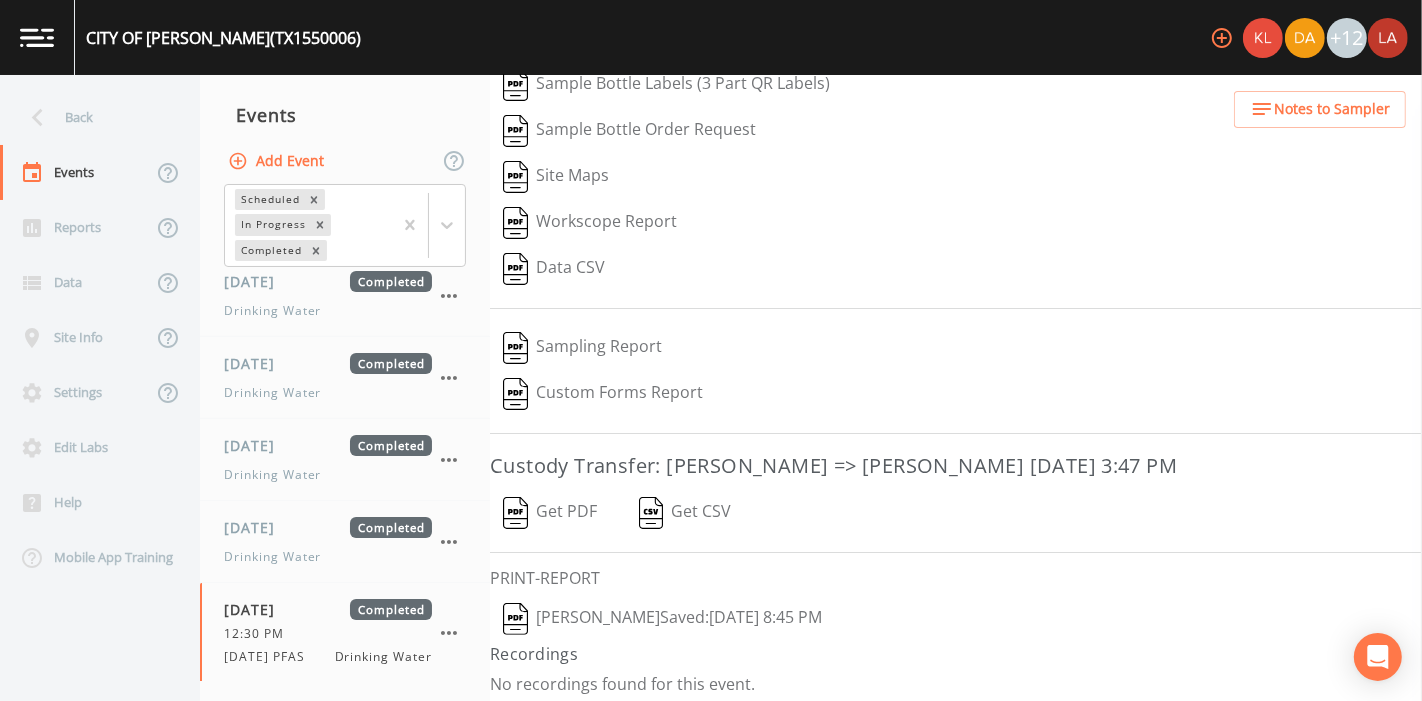 click on "[PERSON_NAME]  Saved:  [DATE] 8:45 PM" at bounding box center (662, 619) 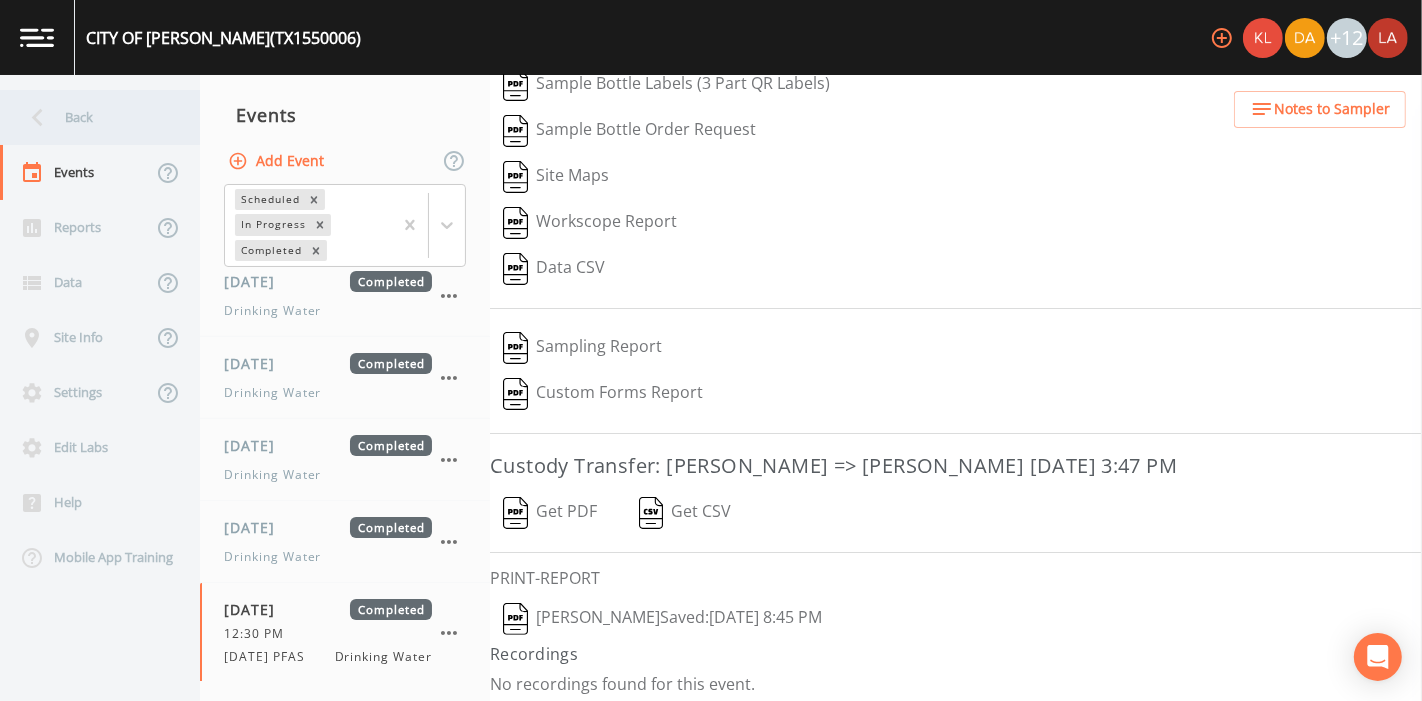 click on "Back" at bounding box center (90, 117) 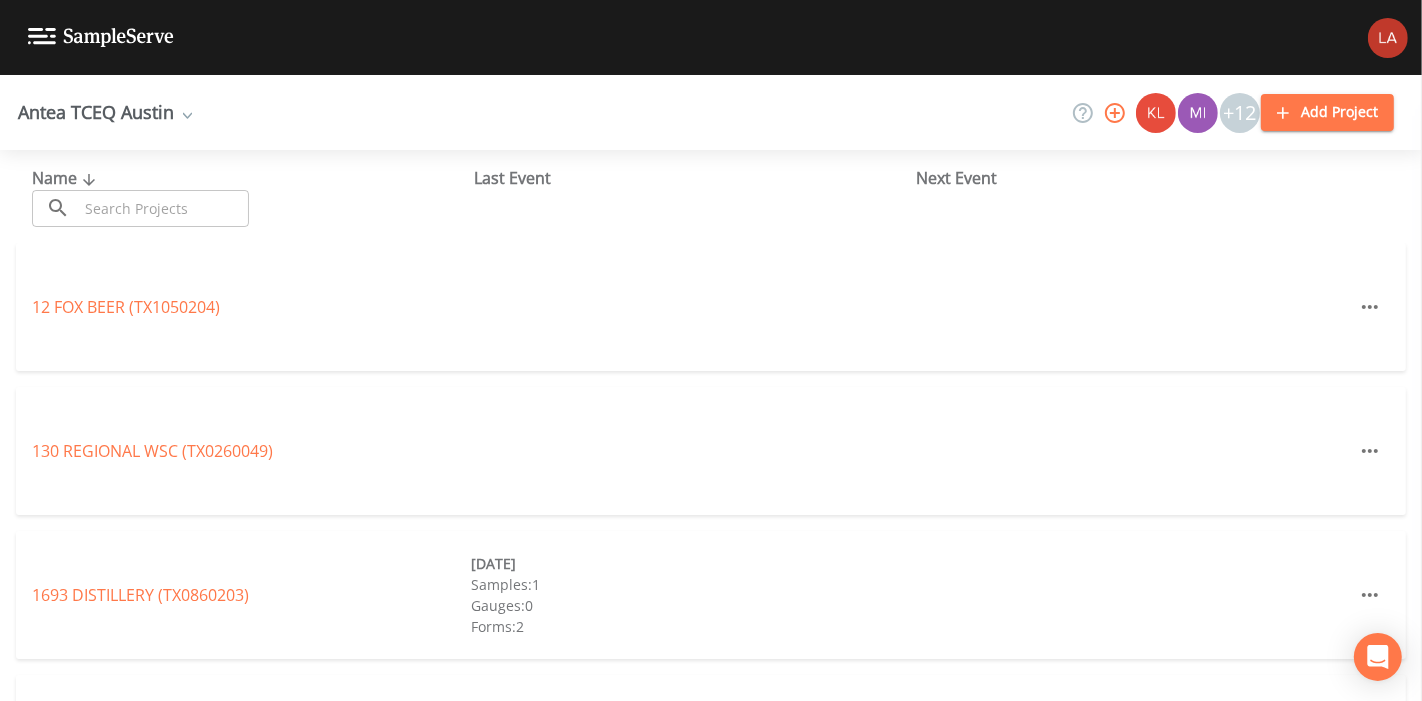 click at bounding box center (163, 208) 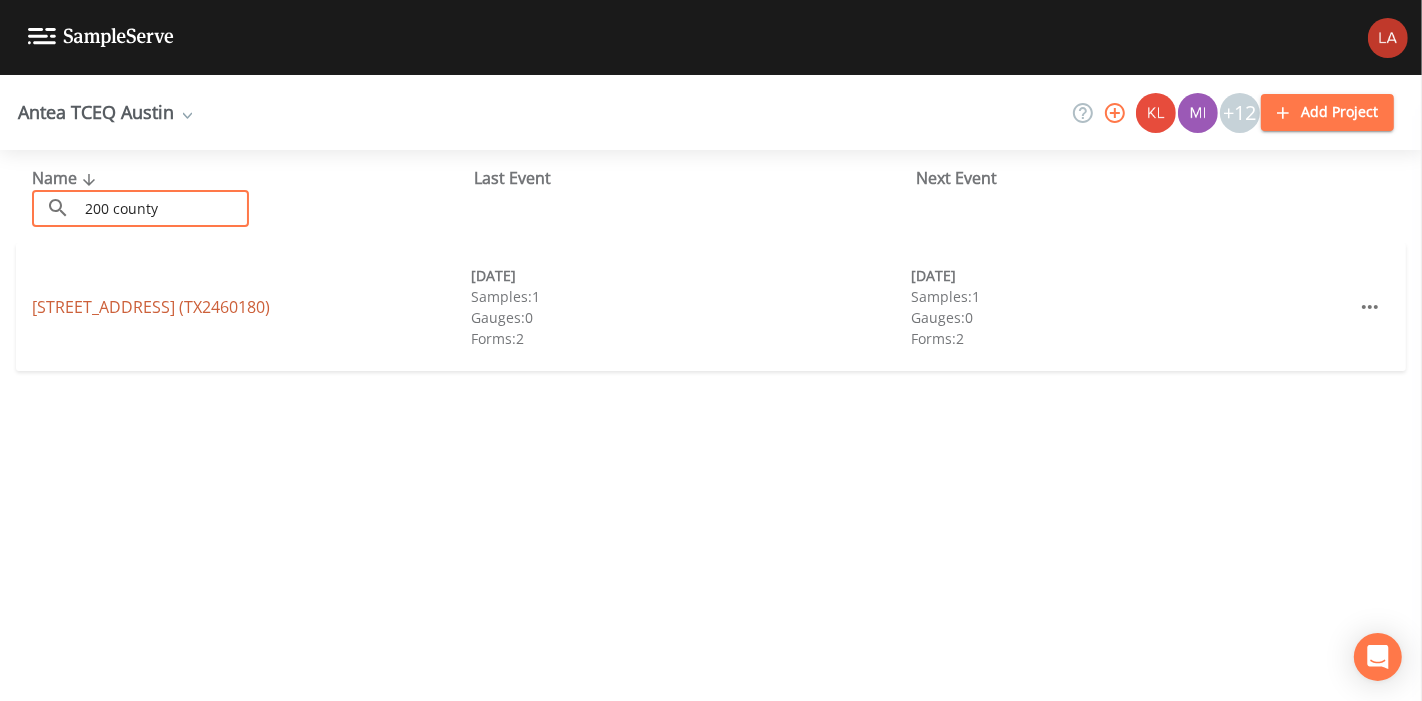 type on "200 county" 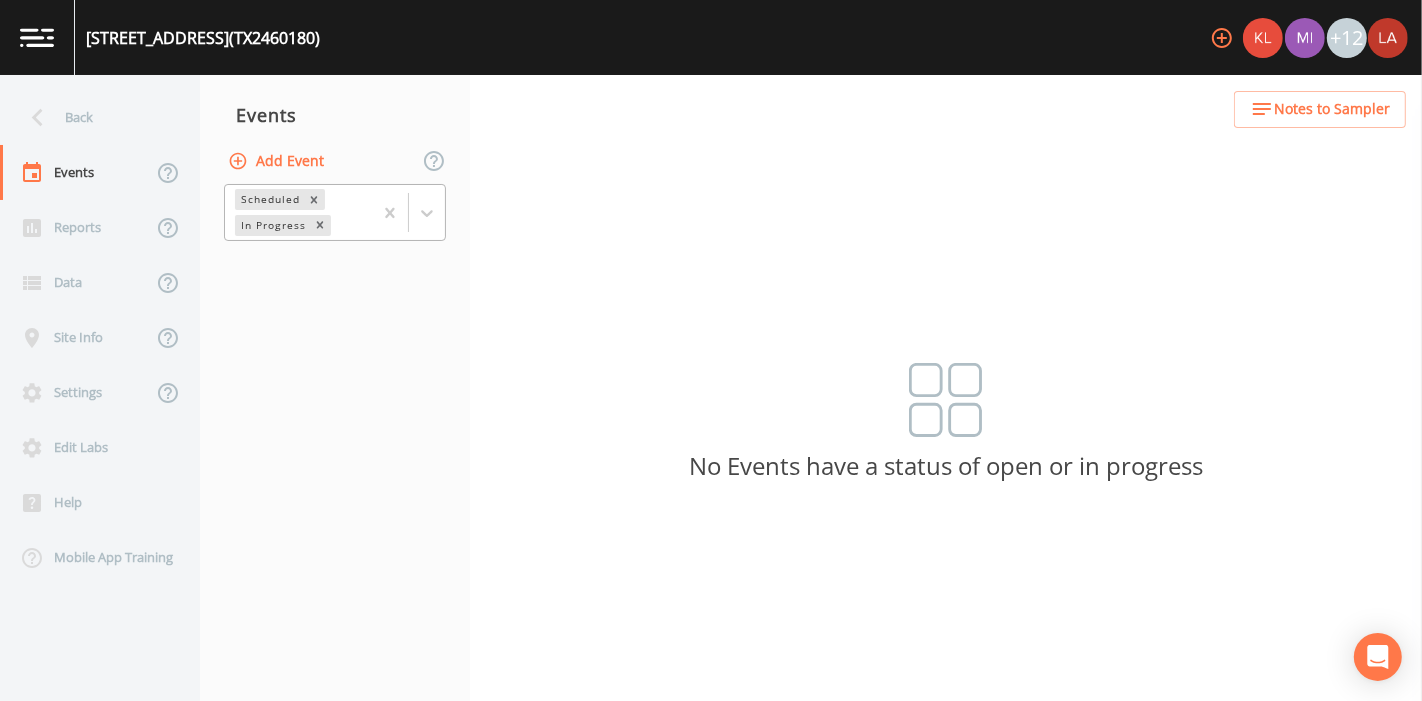 drag, startPoint x: 427, startPoint y: 207, endPoint x: 410, endPoint y: 240, distance: 37.12142 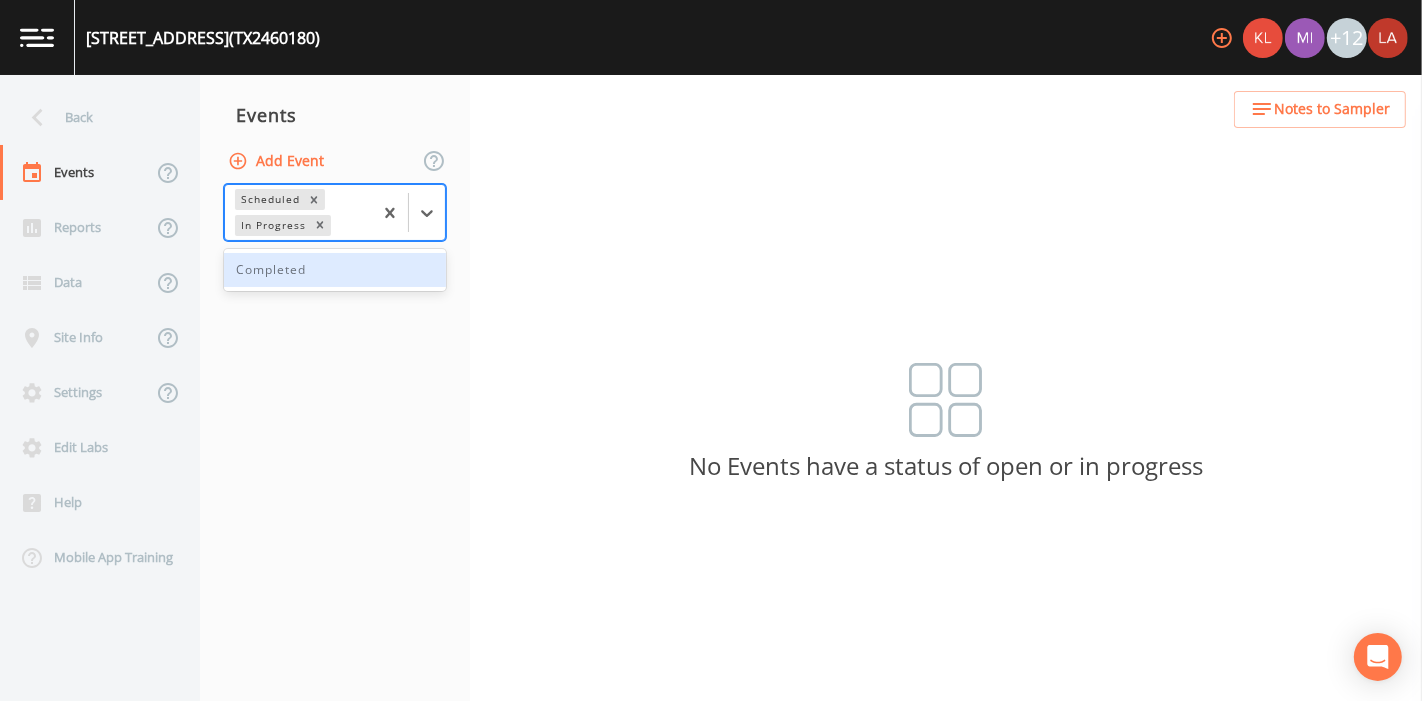 click on "Completed" at bounding box center [335, 270] 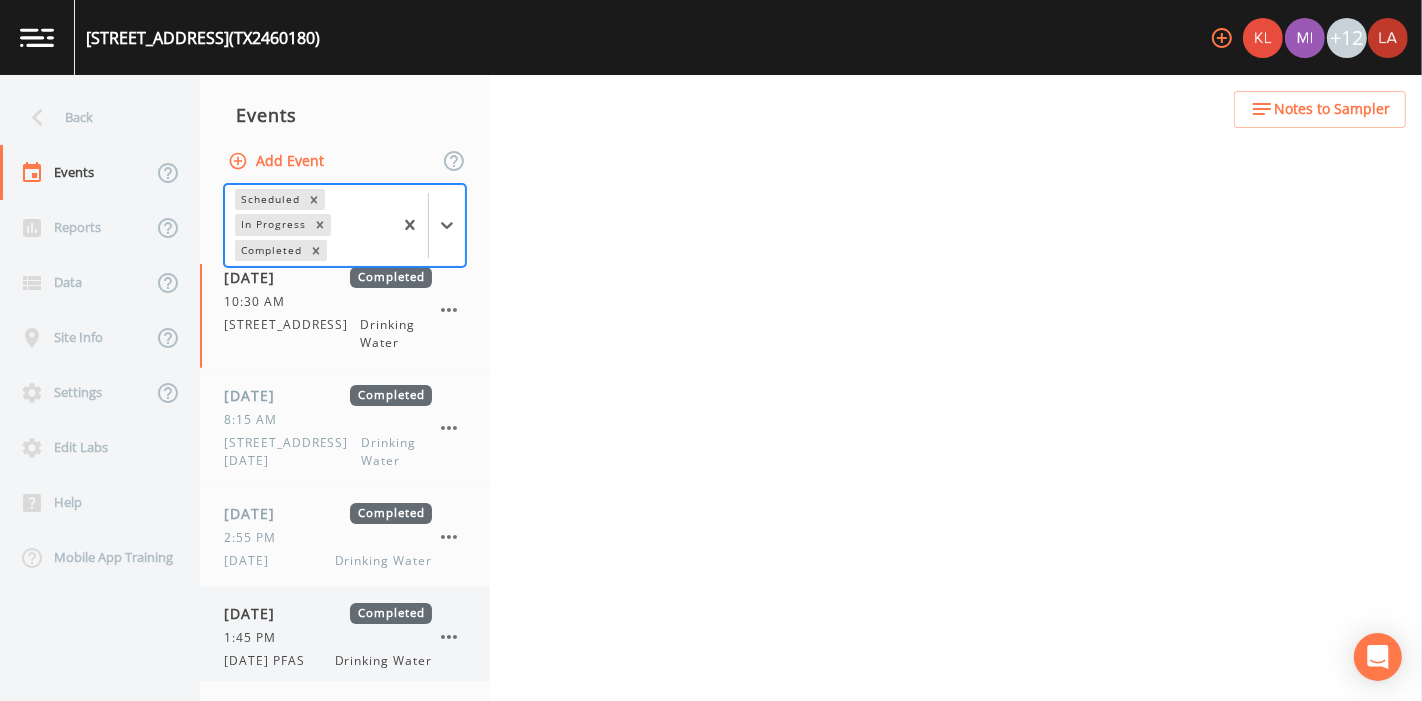 scroll, scrollTop: 18, scrollLeft: 0, axis: vertical 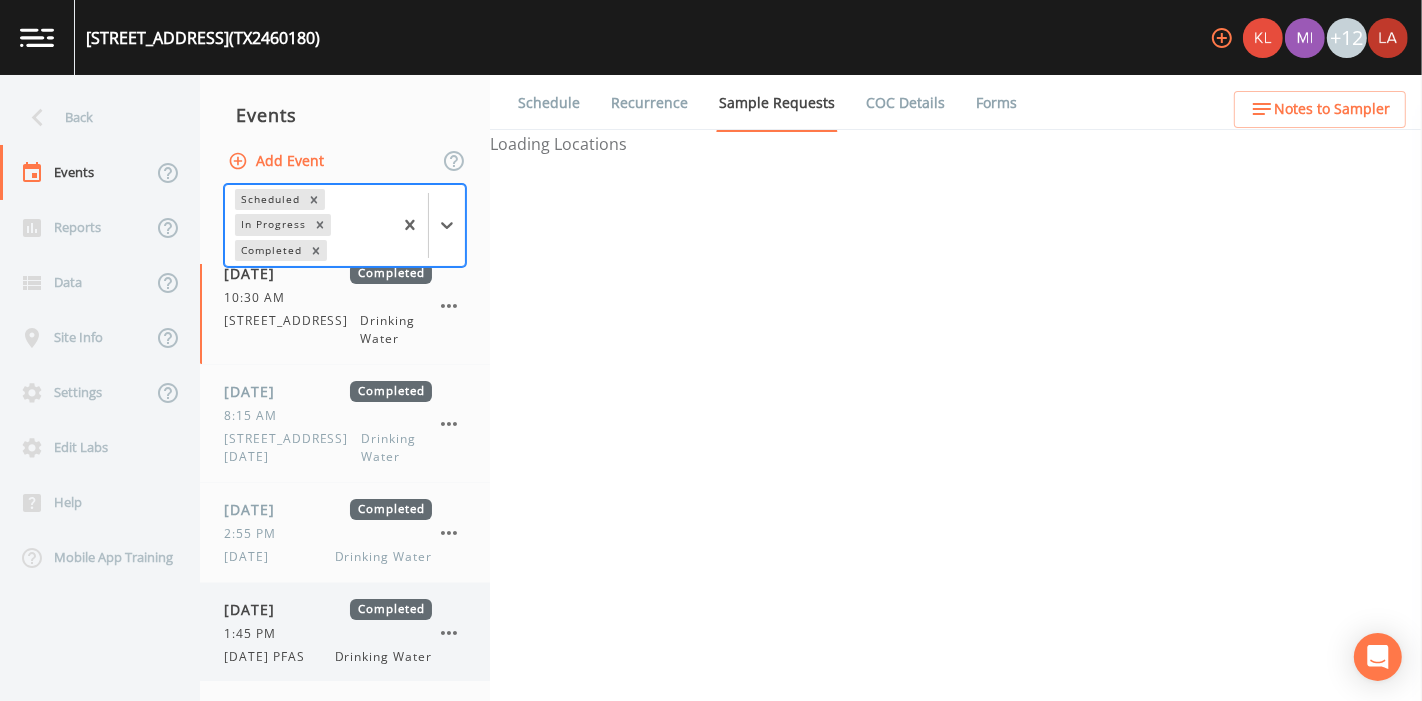 click on "[DATE] PFAS" at bounding box center [270, 657] 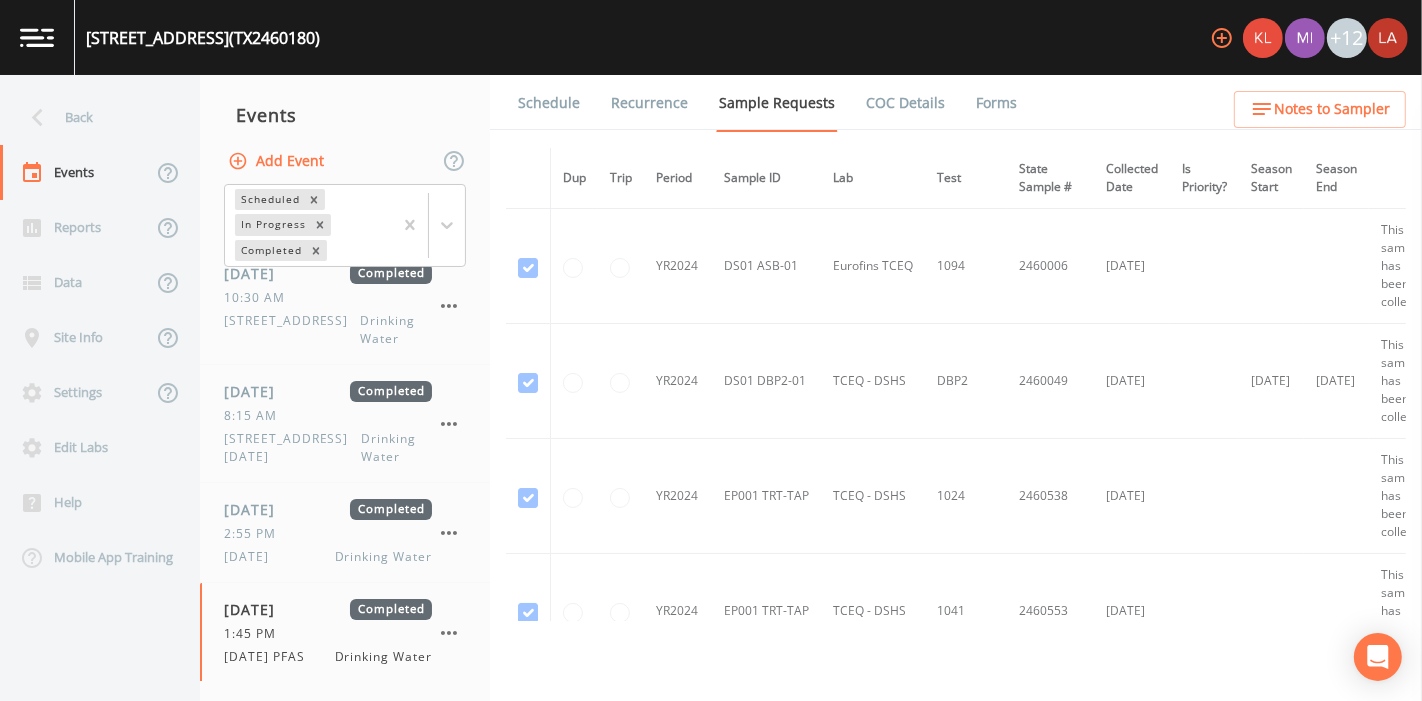click on "Forms" at bounding box center (996, 103) 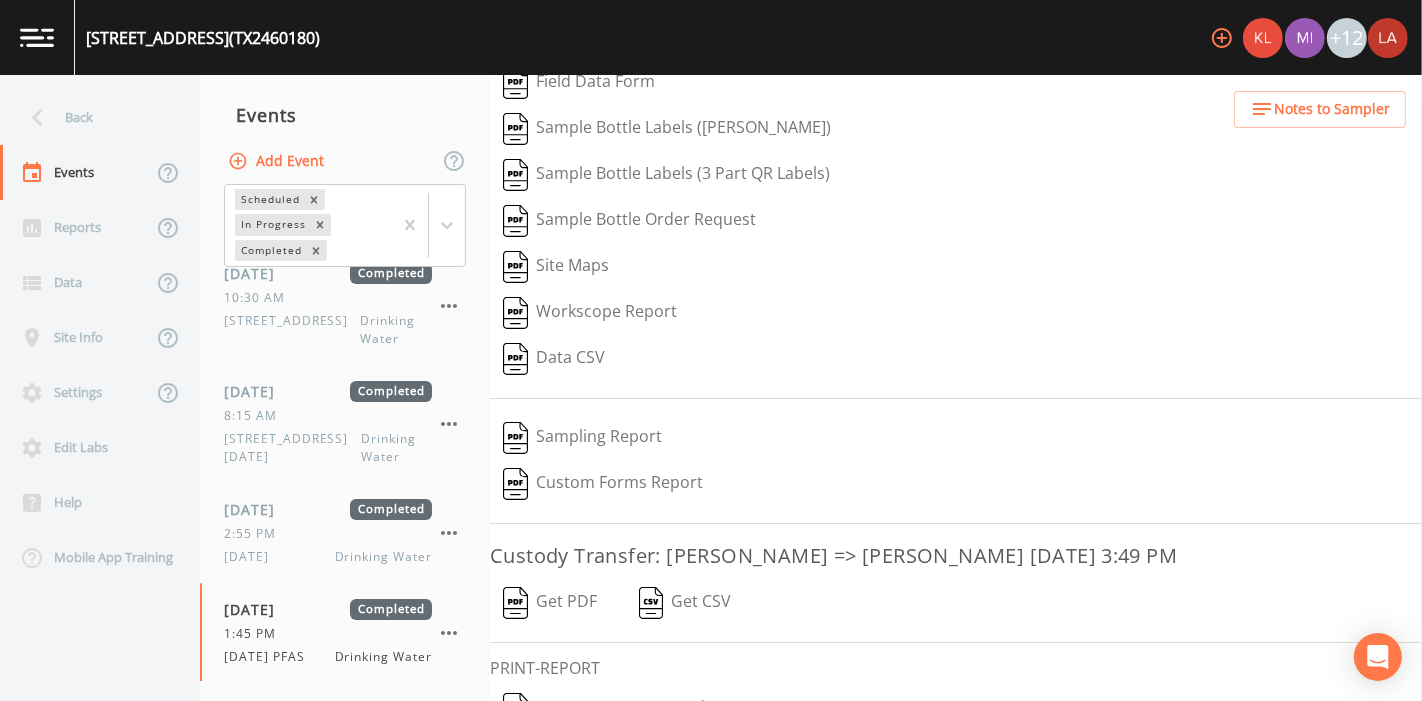 scroll, scrollTop: 300, scrollLeft: 0, axis: vertical 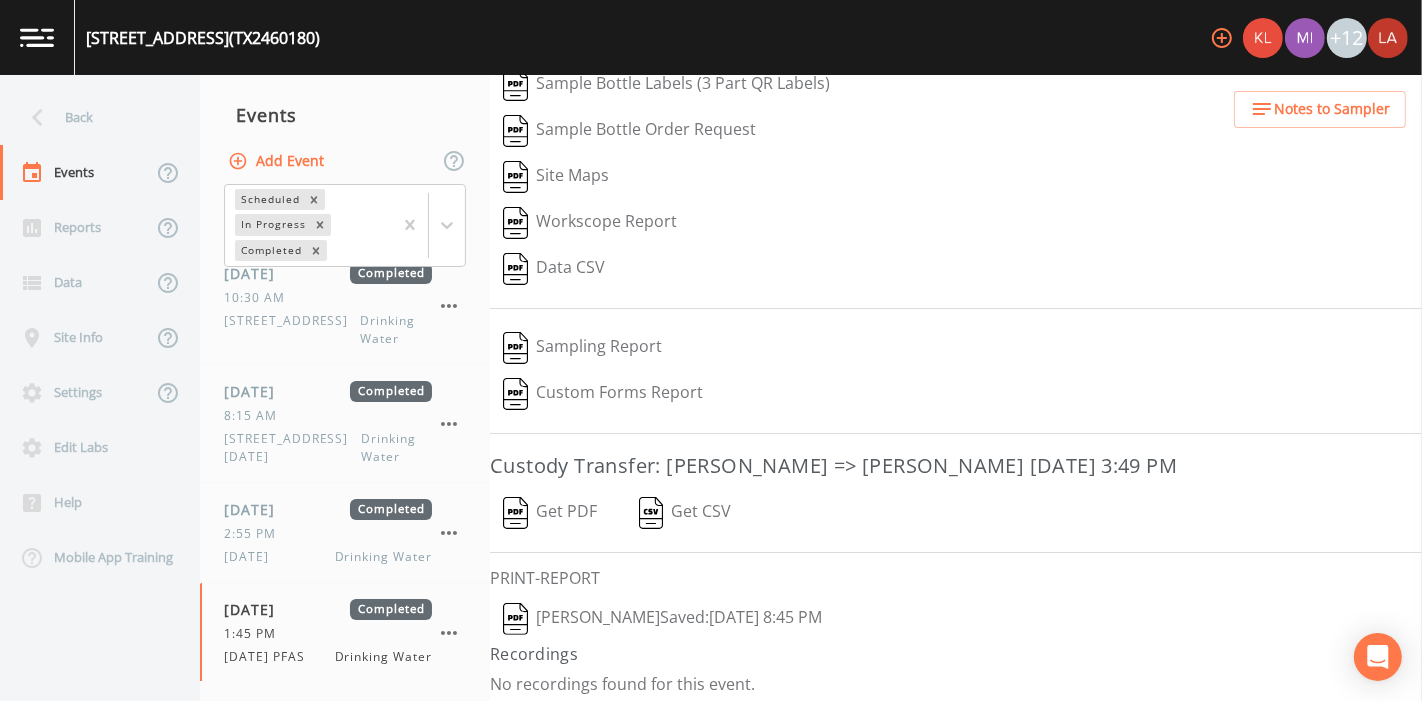 click on "[PERSON_NAME]  Saved:  [DATE] 8:45 PM" at bounding box center [662, 619] 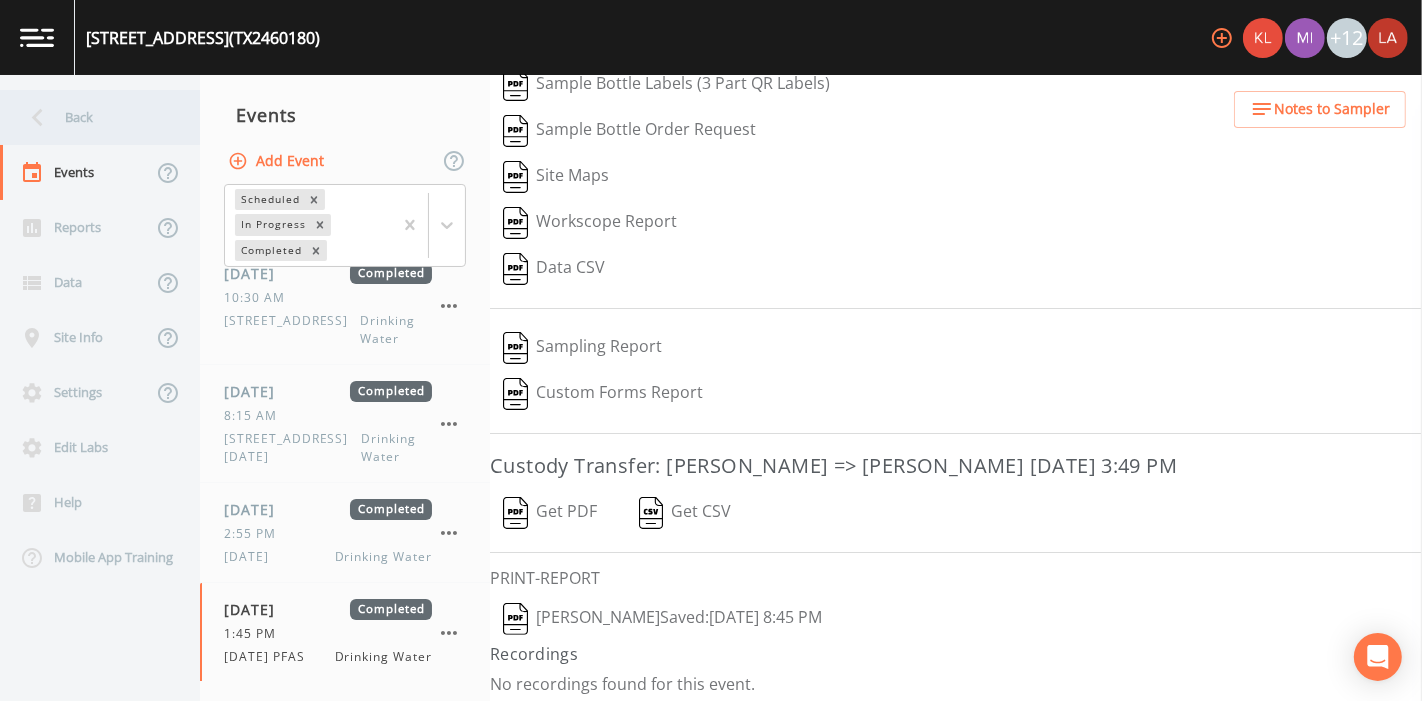 click on "Back" at bounding box center (90, 117) 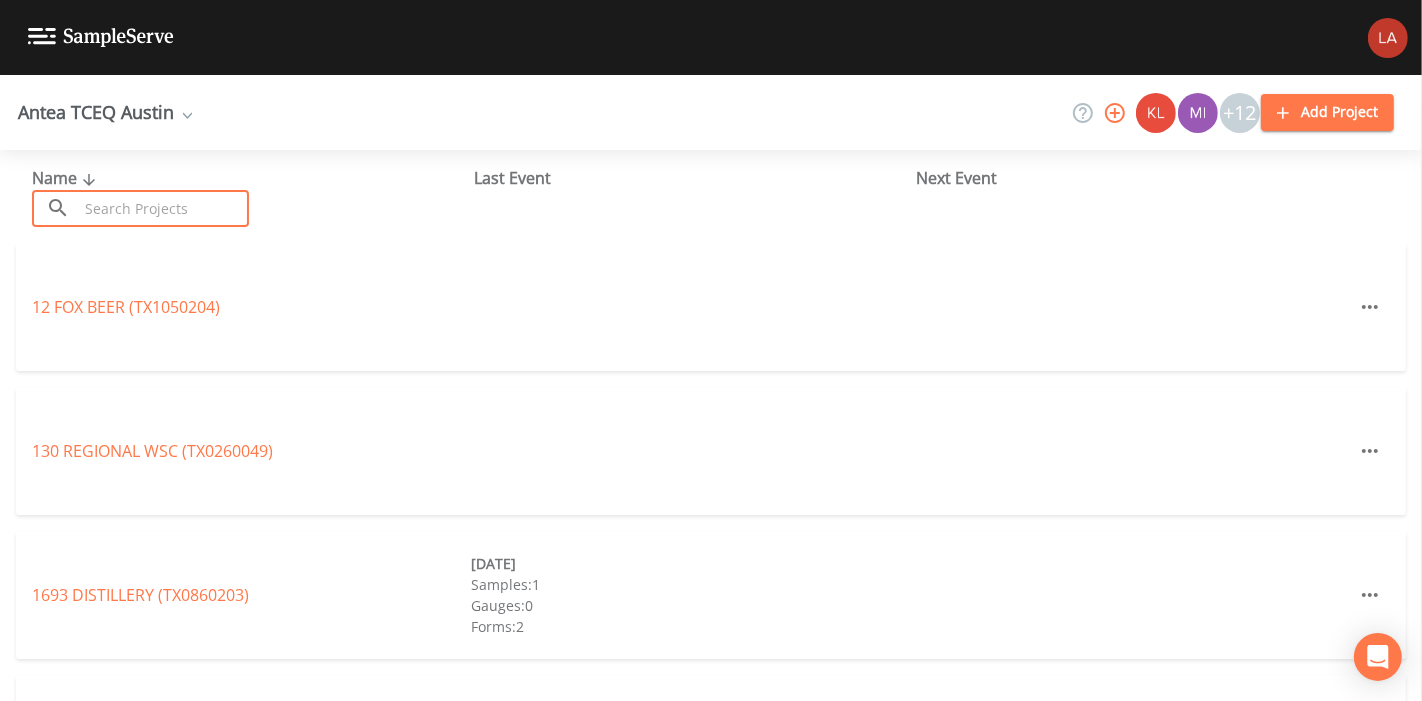 click at bounding box center [163, 208] 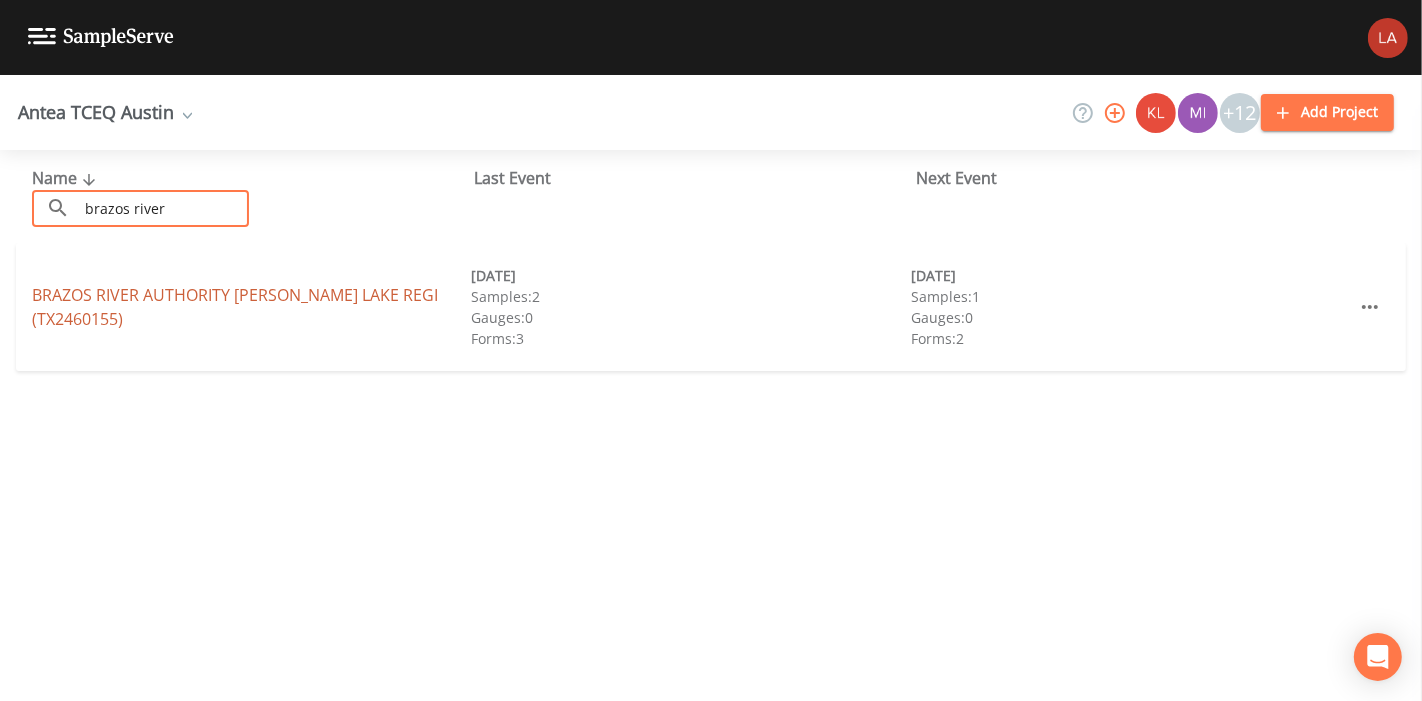 type on "brazos river" 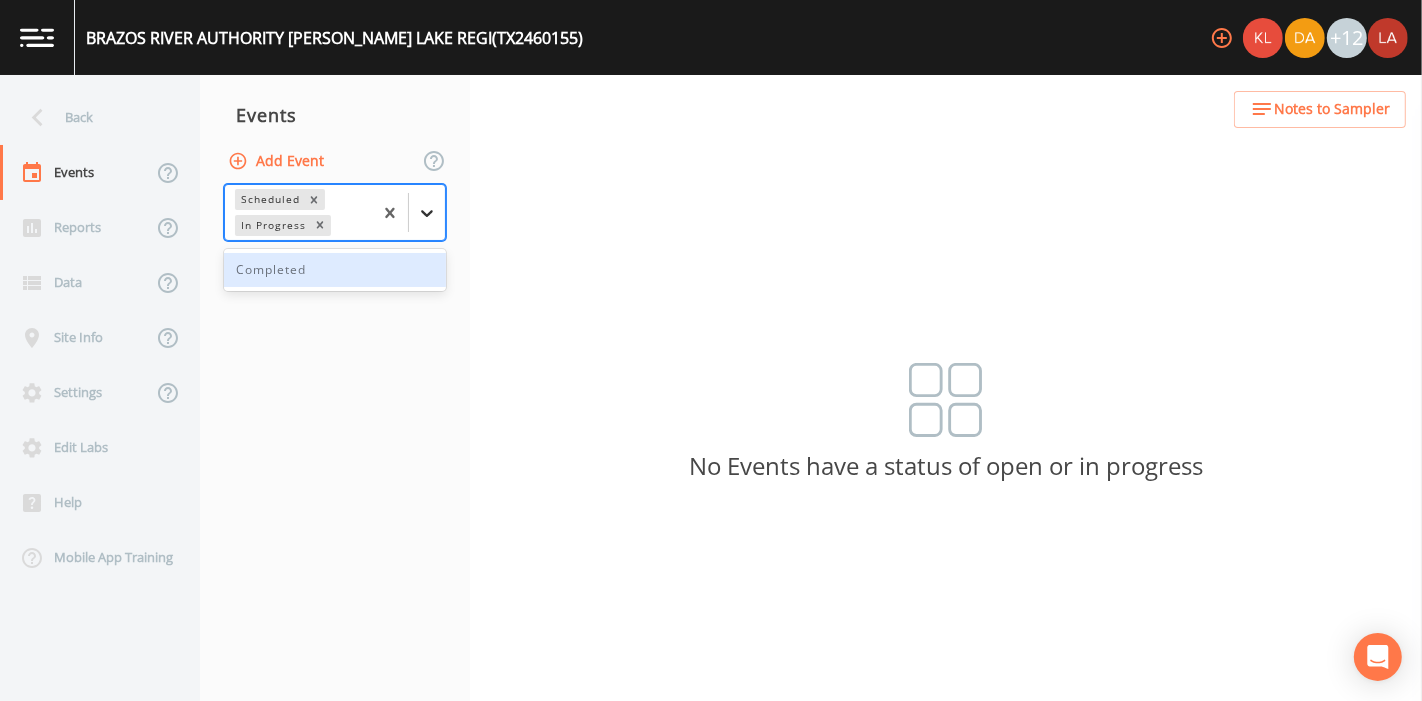 click at bounding box center [427, 213] 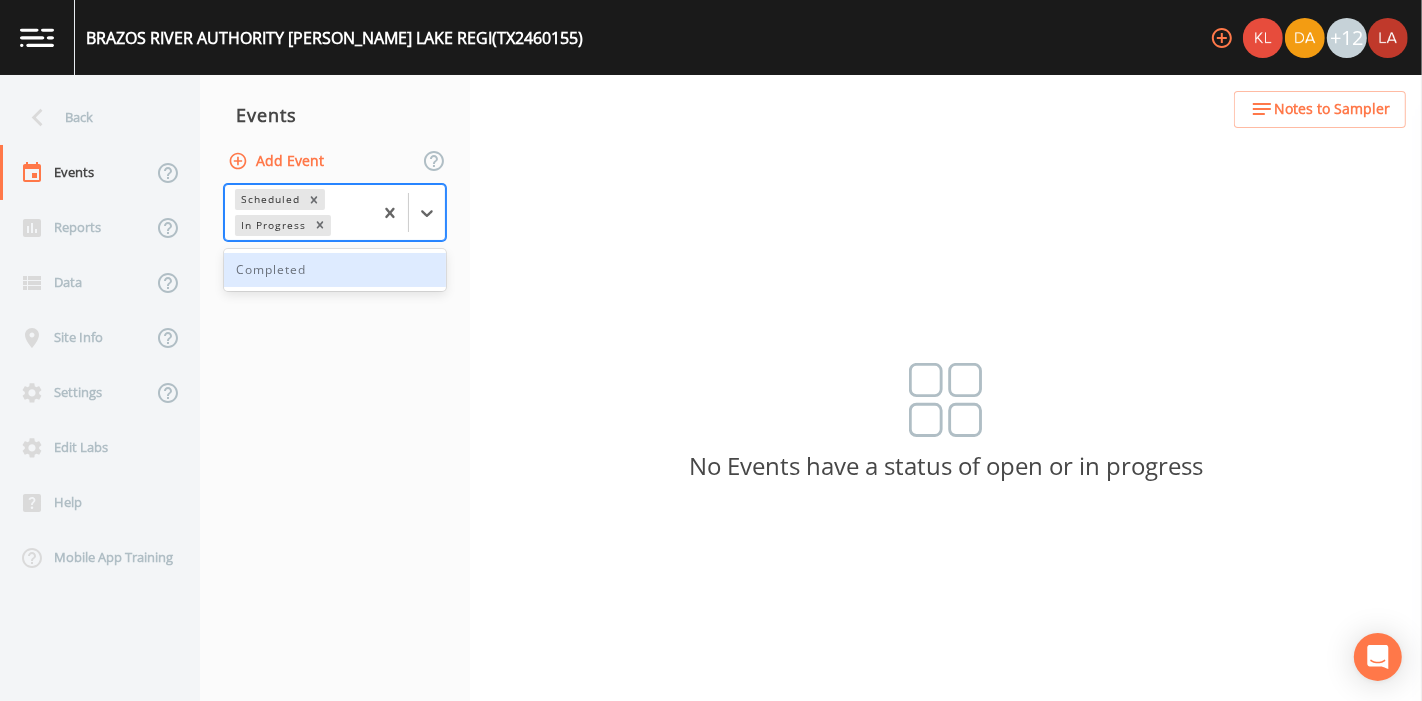 click on "Completed" at bounding box center (335, 270) 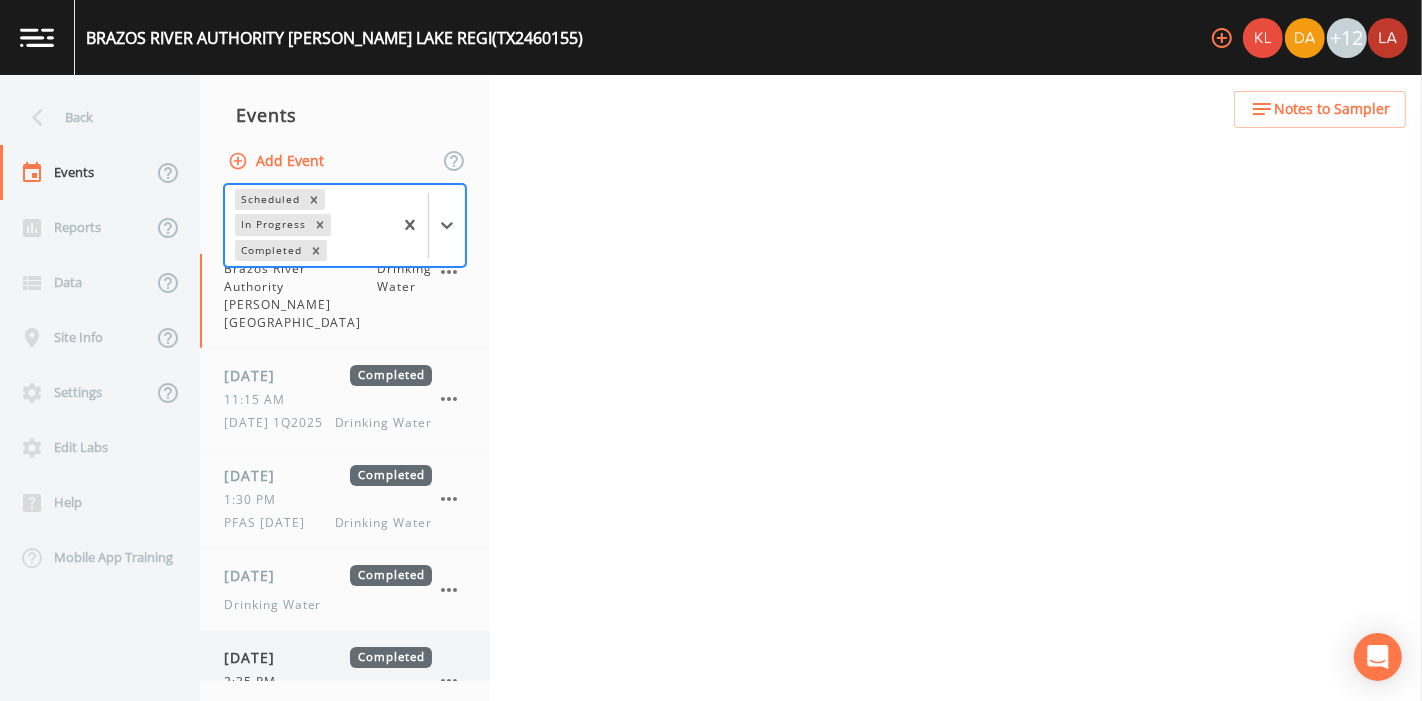 scroll, scrollTop: 89, scrollLeft: 0, axis: vertical 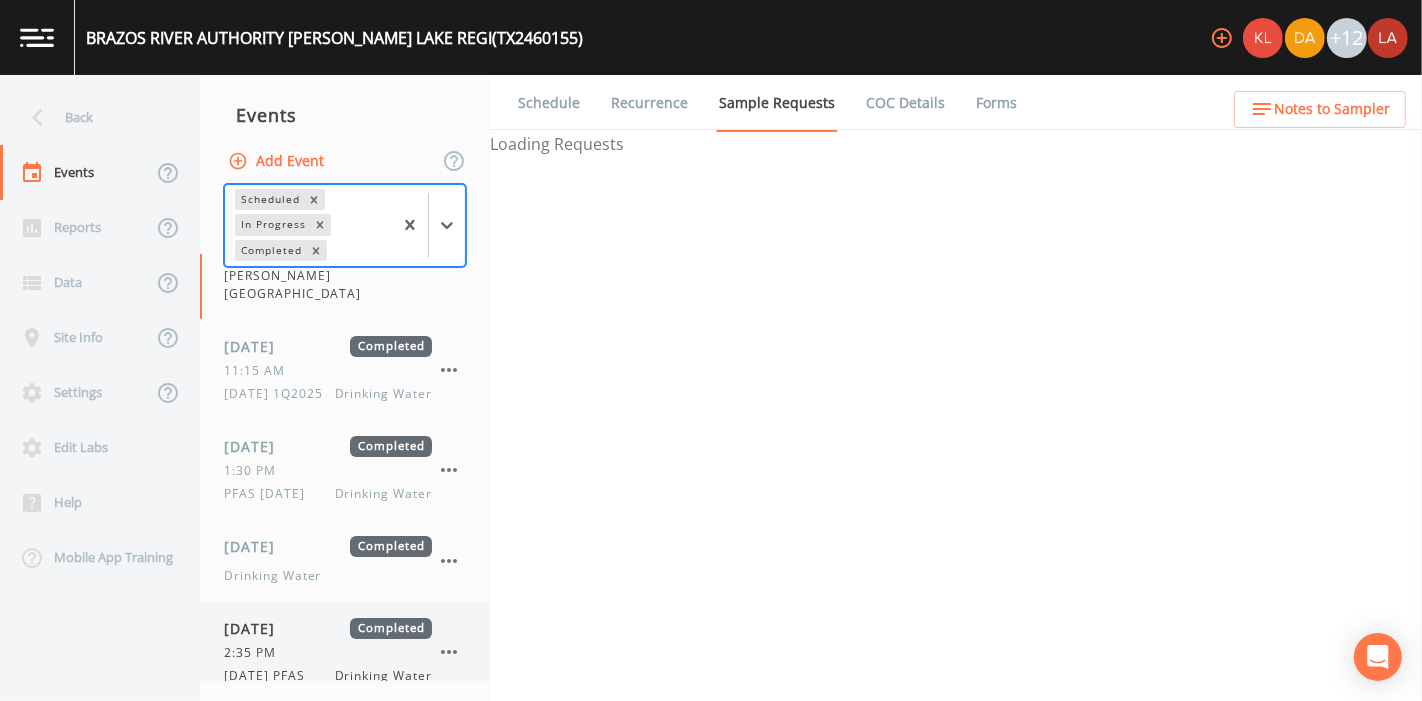 click on "[DATE]" at bounding box center (256, 628) 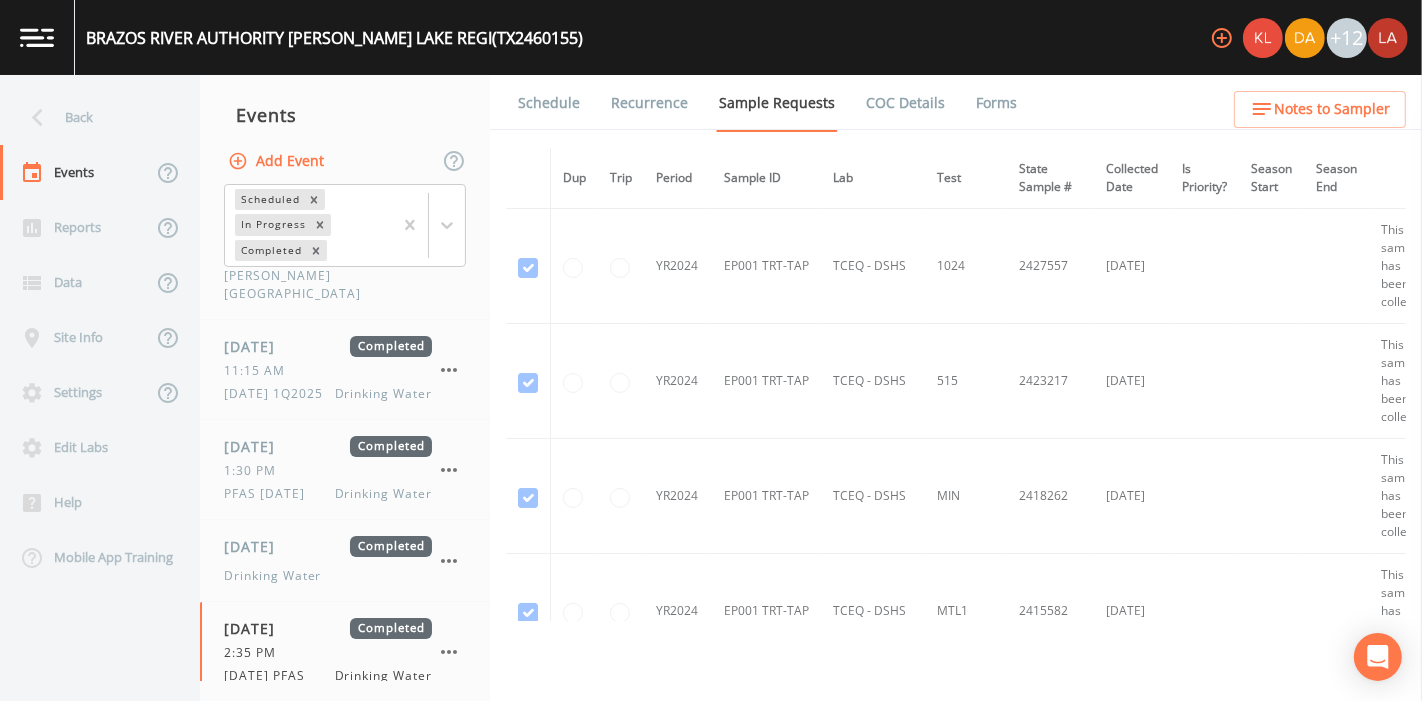 click on "Forms" at bounding box center [996, 103] 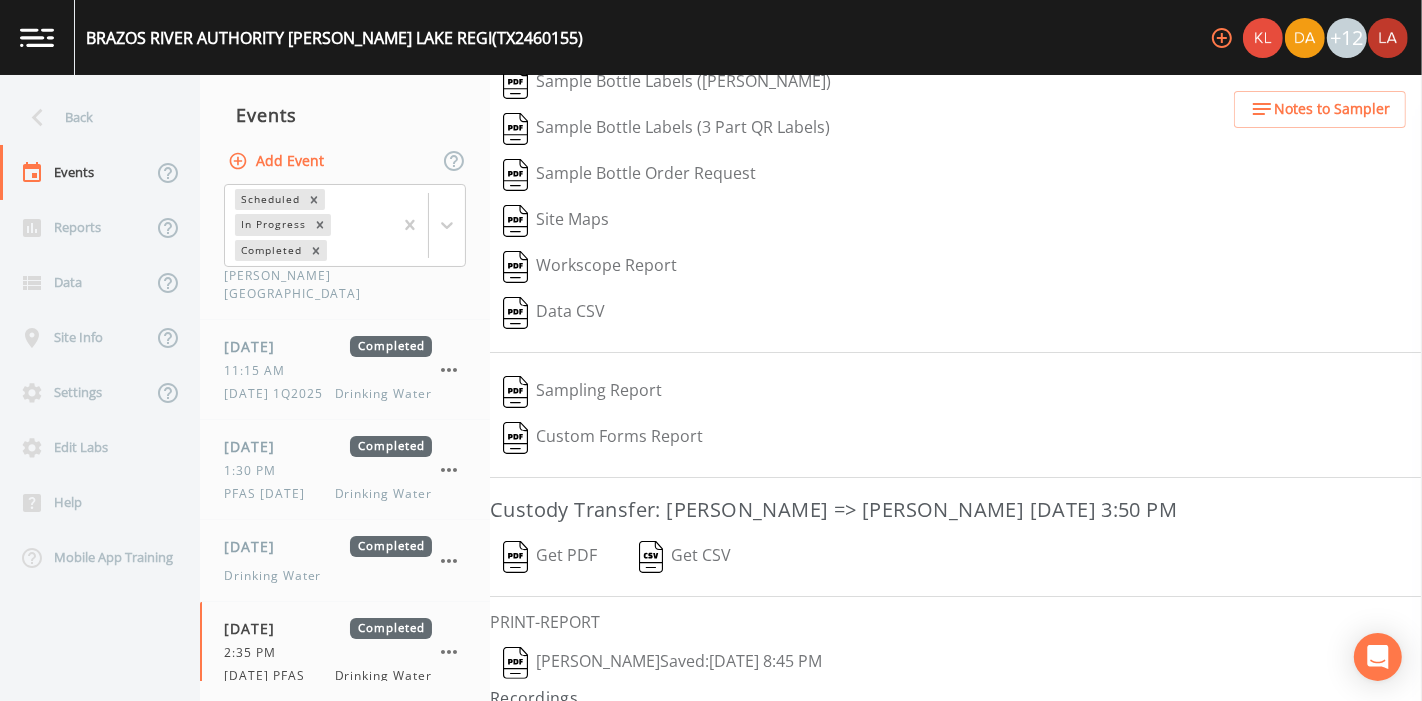 scroll, scrollTop: 300, scrollLeft: 0, axis: vertical 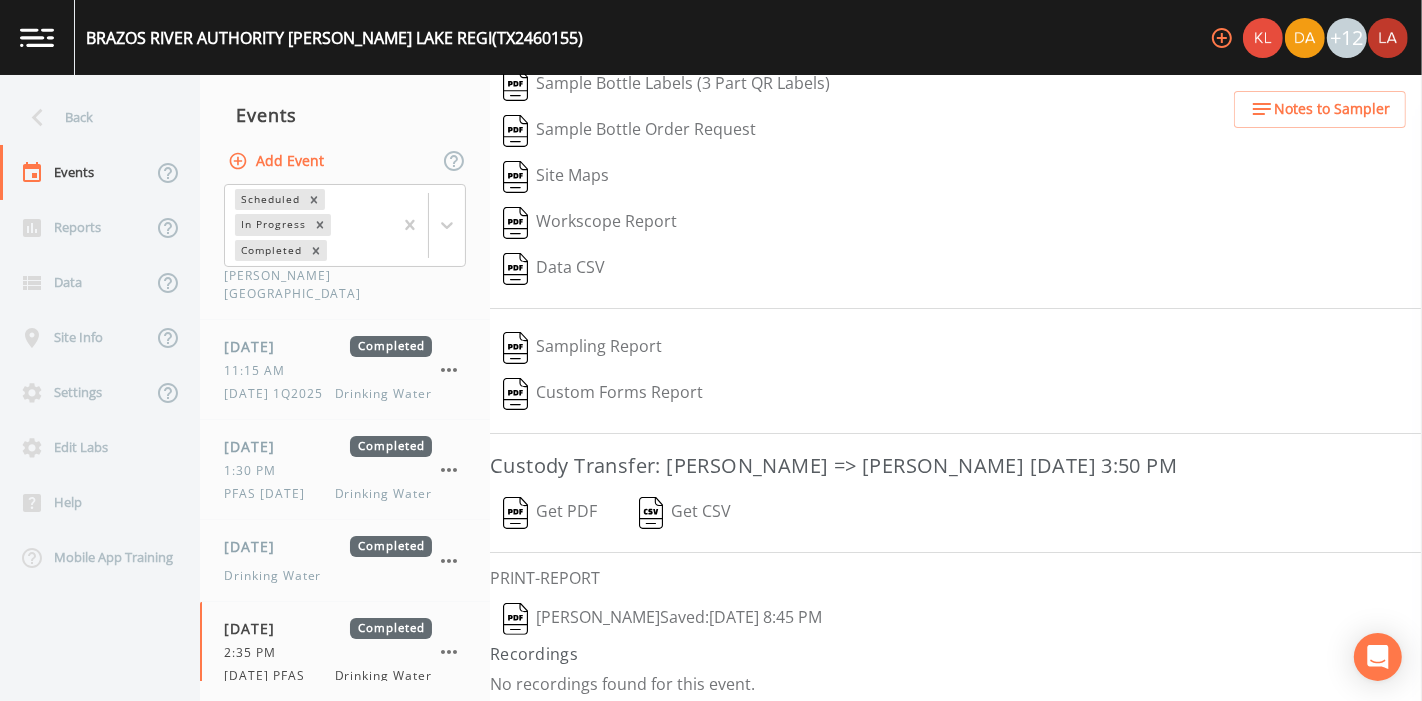 click on "[PERSON_NAME]  Saved:  [DATE] 8:45 PM" at bounding box center (662, 619) 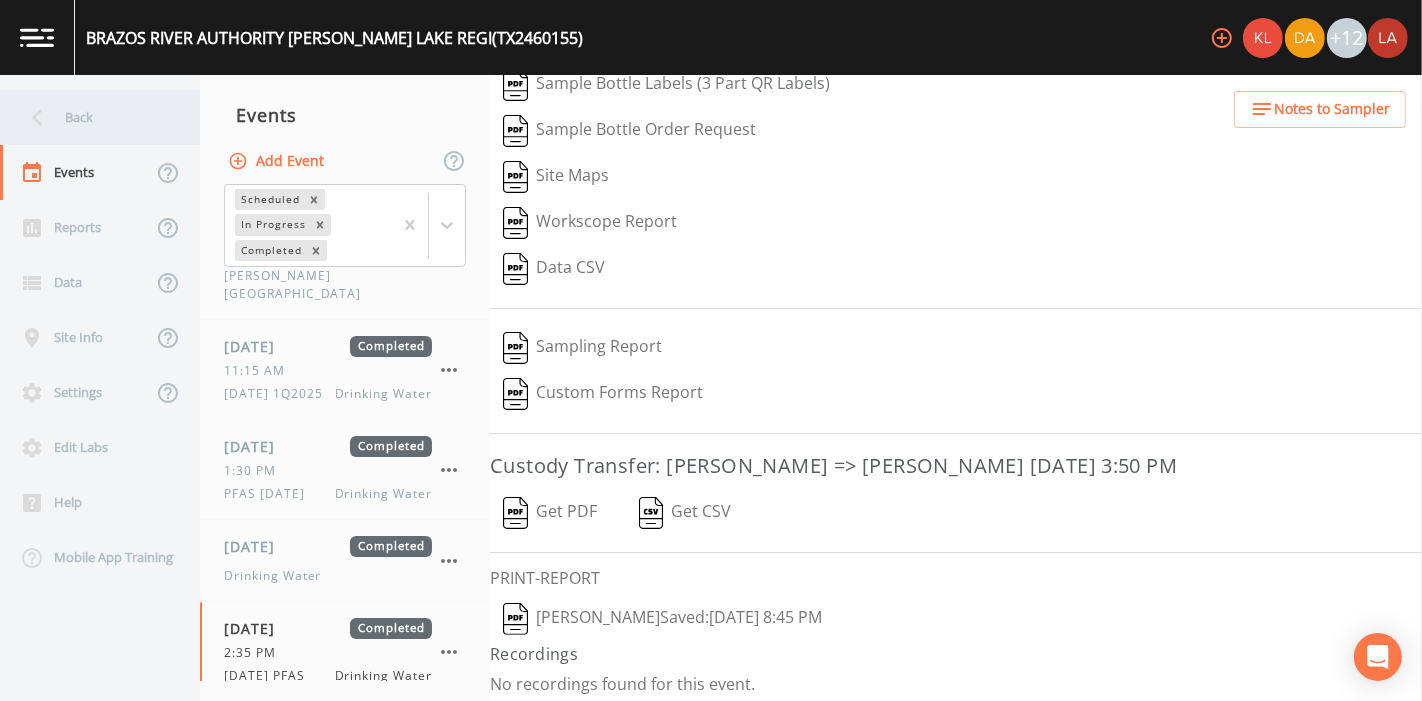 click on "Back" at bounding box center [90, 117] 